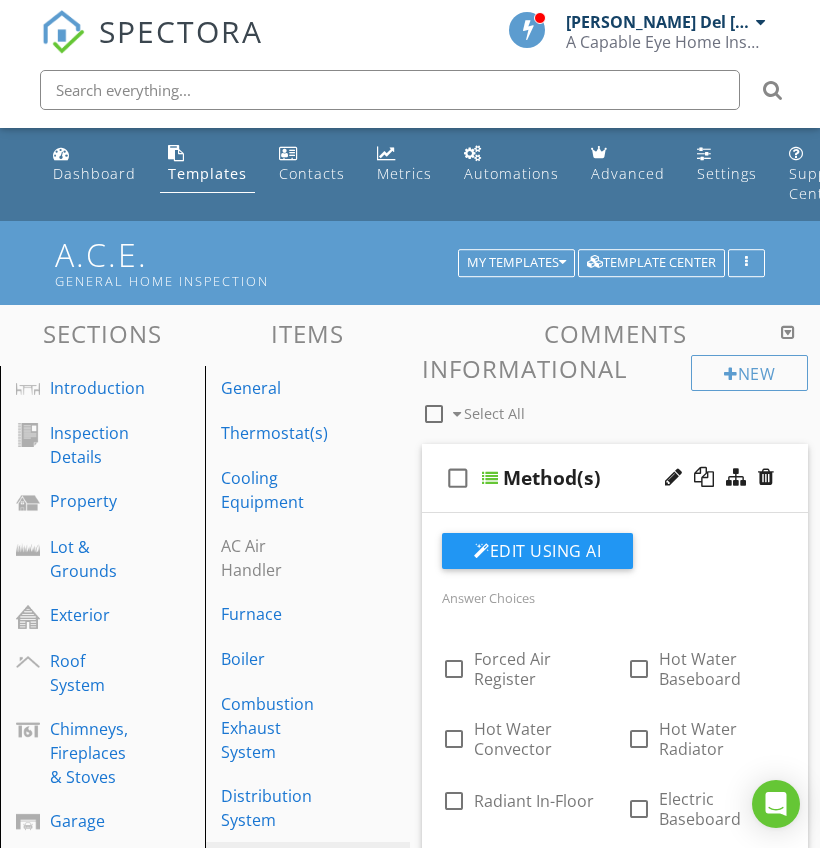 scroll, scrollTop: 14501, scrollLeft: 0, axis: vertical 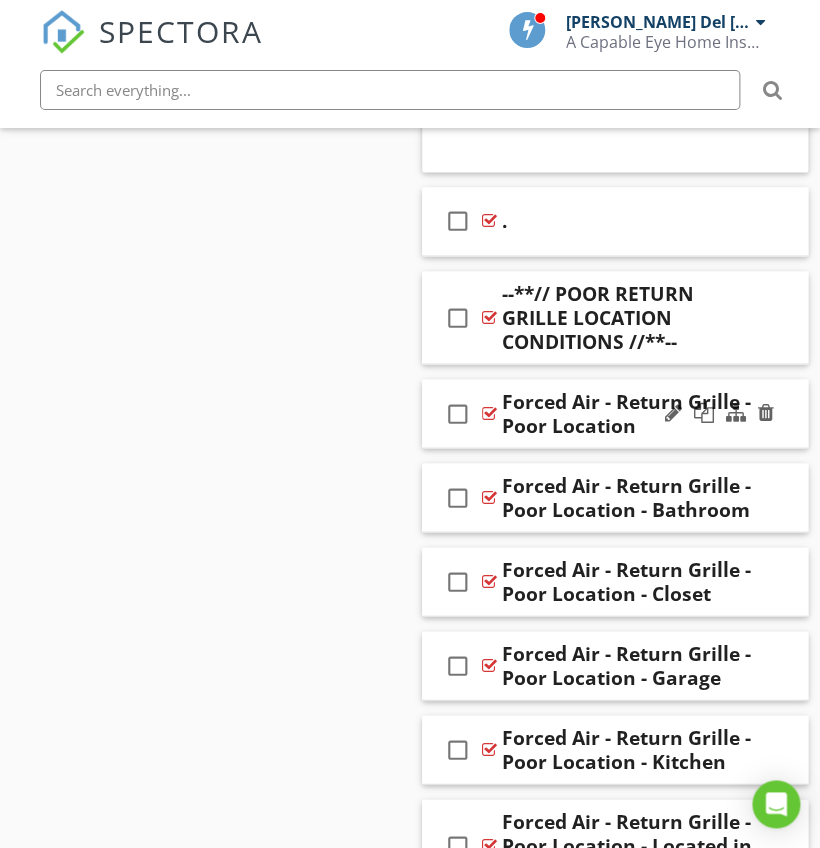 click on "check_box_outline_blank
Forced Air - Return Grille - Poor Location" at bounding box center [615, 413] 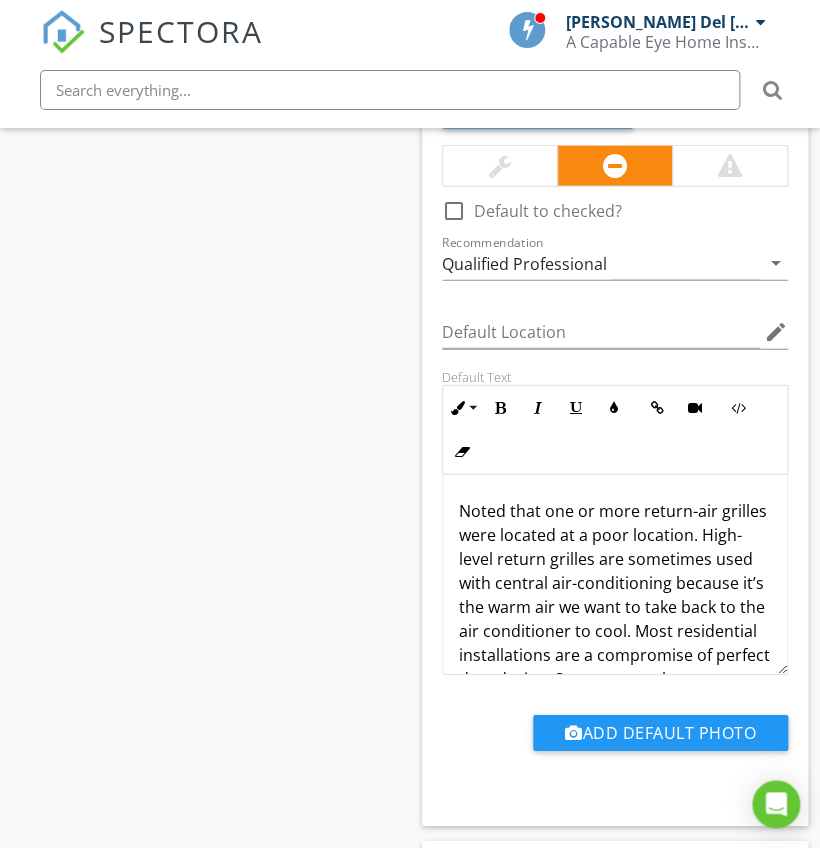 scroll, scrollTop: 15840, scrollLeft: 0, axis: vertical 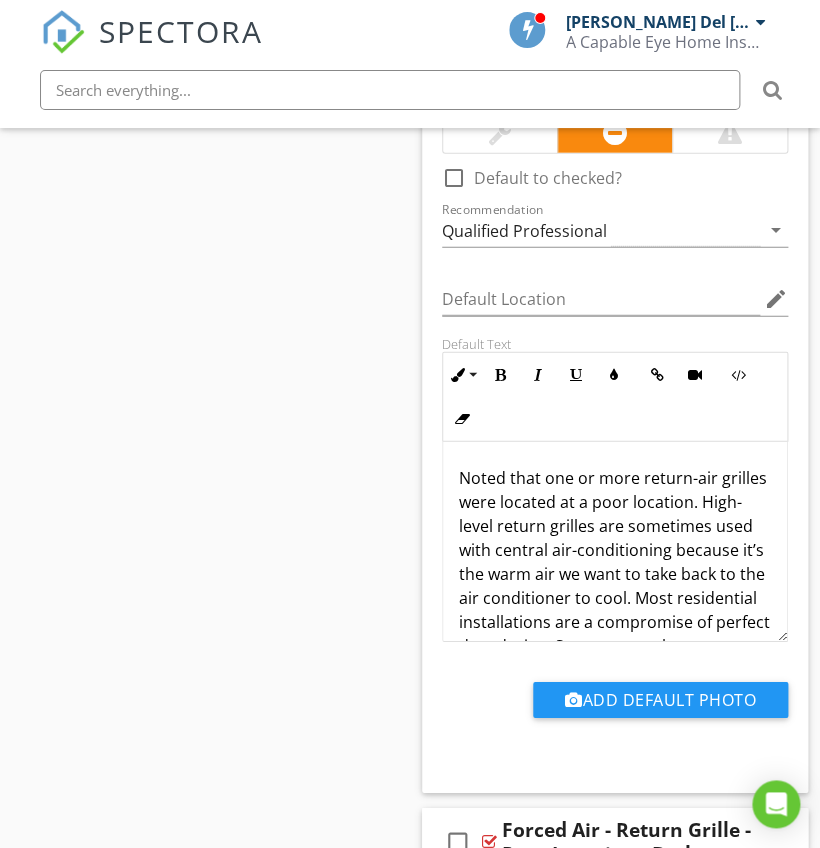 click on "Noted that one or more return-air grilles were located at a poor location. High-level return grilles are sometimes used with central air-conditioning because it’s the warm air we want to take back to the air conditioner to cool. Most residential installations are a compromise of perfect duct design. Some uneven heat distribution may be experienced. Recommend that before the expiration of the Inspection Objection Deadline you consult with a qualified HVAC contractor to discuss options and costs for correction." at bounding box center (615, 634) 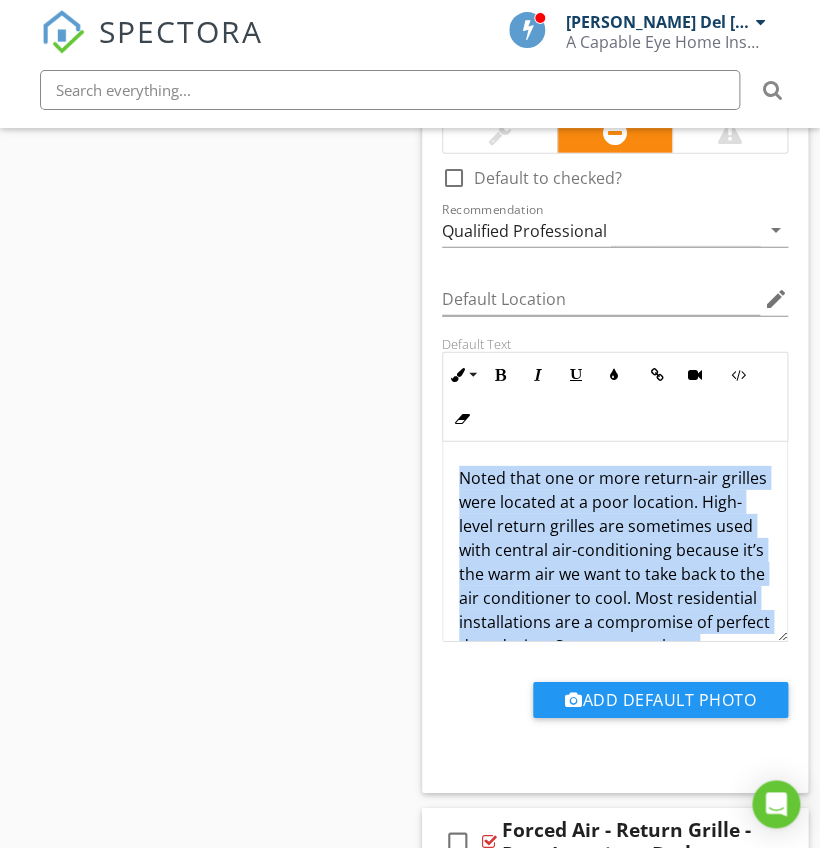 copy on "Noted that one or more return-air grilles were located at a poor location. High-level return grilles are sometimes used with central air-conditioning because it’s the warm air we want to take back to the air conditioner to cool. Most residential installations are a compromise of perfect duct design. Some uneven heat distribution may be experienced. Recommend that before the expiration of the Inspection Objection Deadline you consult with a qualified HVAC contractor to discuss options and costs for correction." 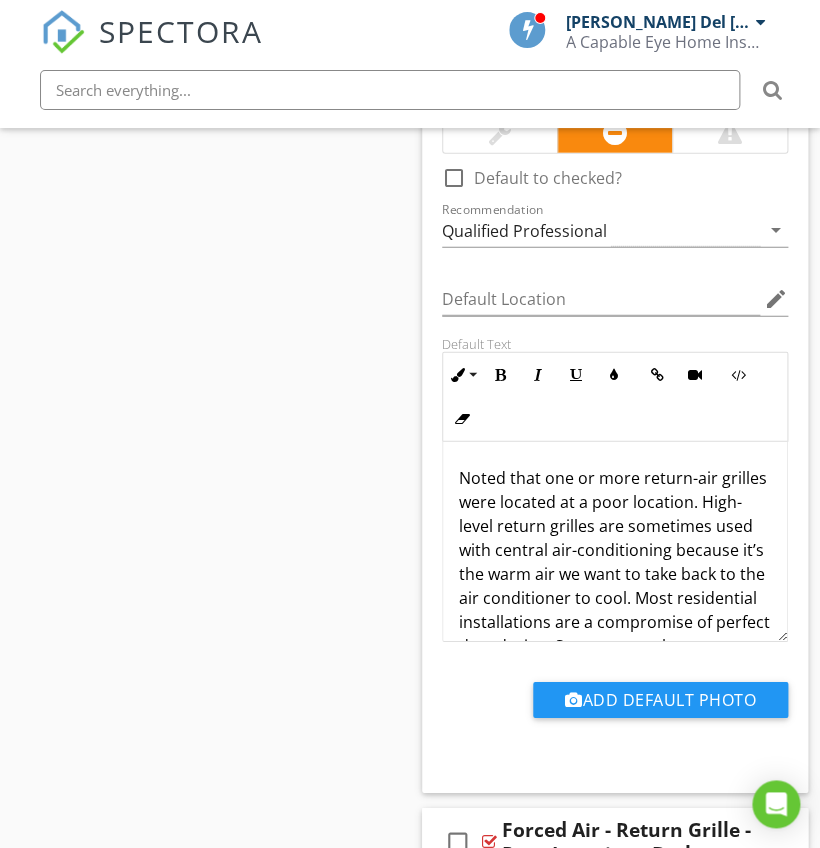 drag, startPoint x: 10, startPoint y: 611, endPoint x: 322, endPoint y: 644, distance: 313.74033 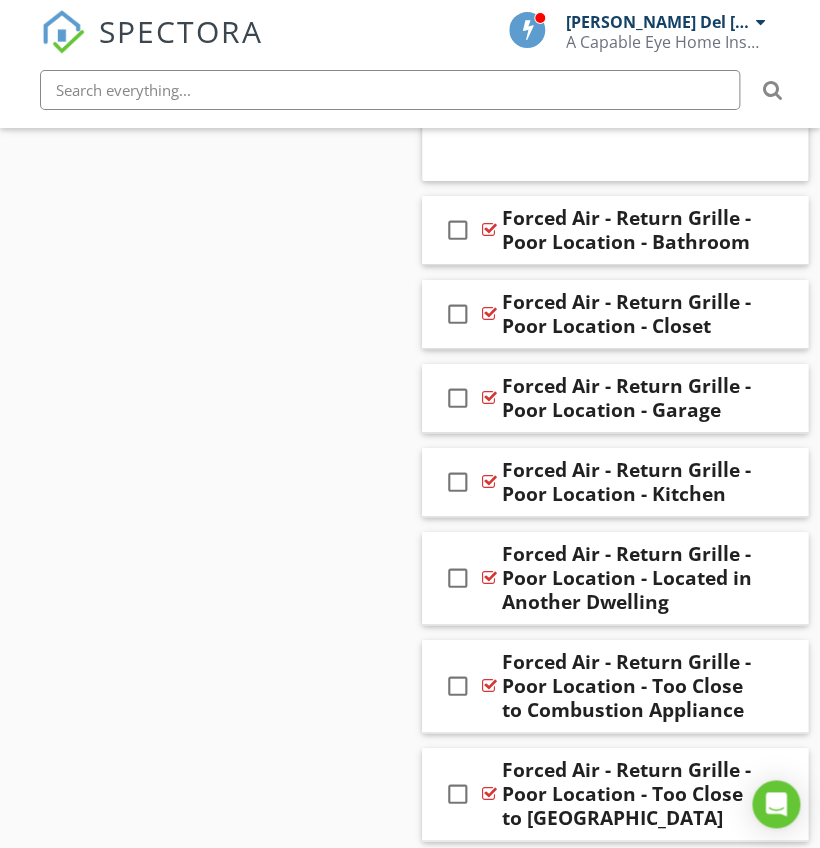 scroll, scrollTop: 16472, scrollLeft: 0, axis: vertical 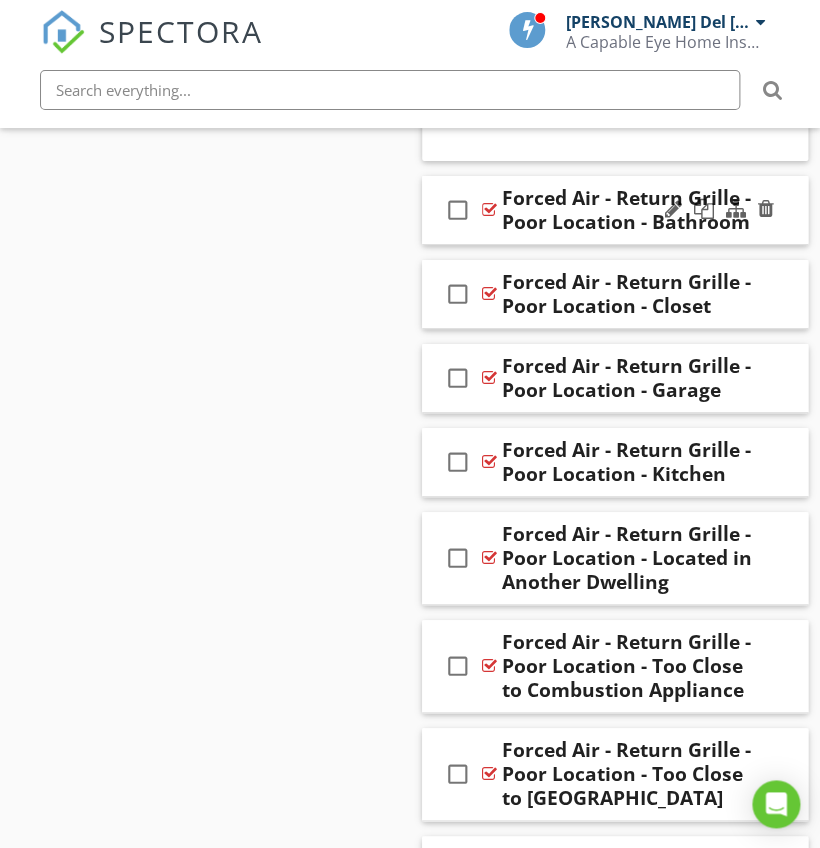 drag, startPoint x: 437, startPoint y: 227, endPoint x: 429, endPoint y: 174, distance: 53.600372 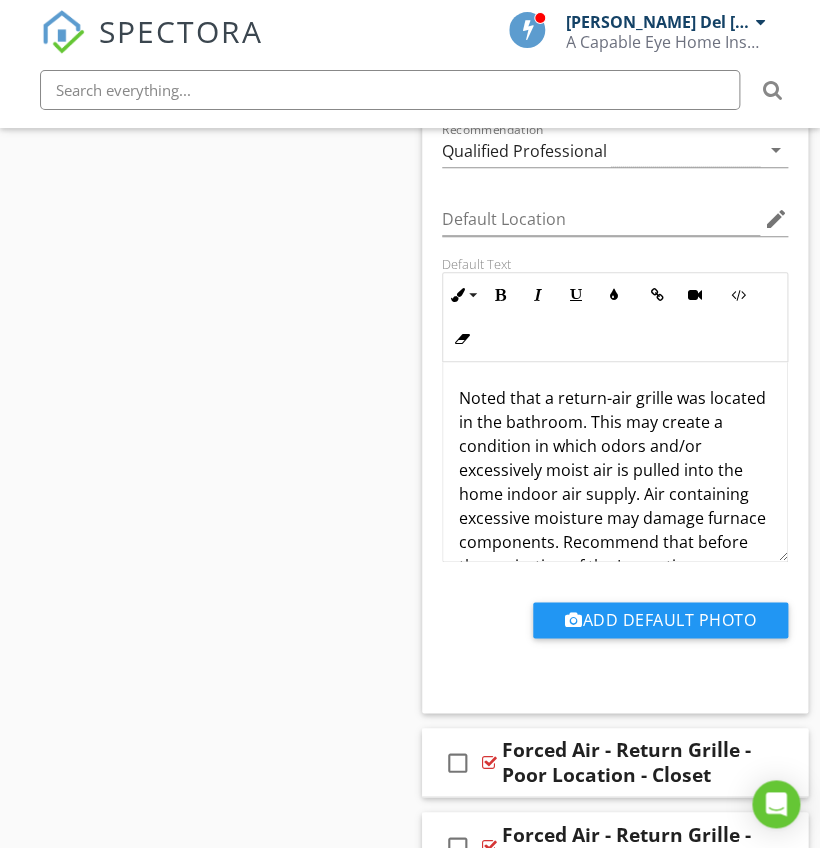 scroll, scrollTop: 16762, scrollLeft: 0, axis: vertical 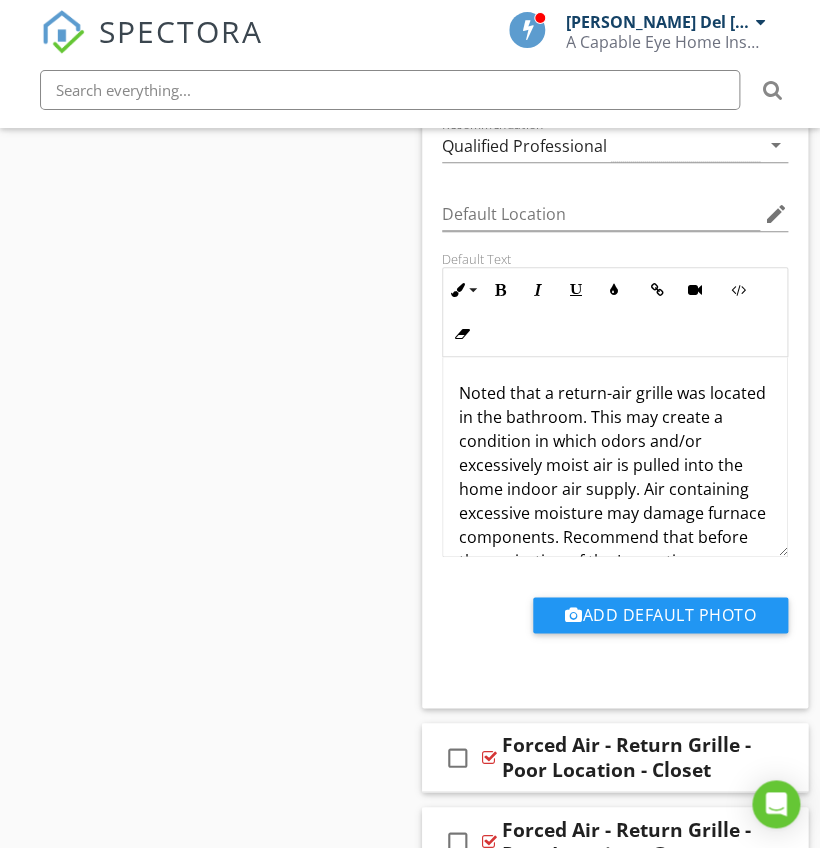 click on "Noted that a return-air grille was located in the bathroom. This may create a condition in which odors and/or excessively moist air is pulled into the home indoor air supply. Air containing excessive moisture may damage furnace components. Recommend that before the expiration of the Inspection Objection Deadline you consult with a qualified HVAC contractor to discuss options and costs for correction." at bounding box center (615, 513) 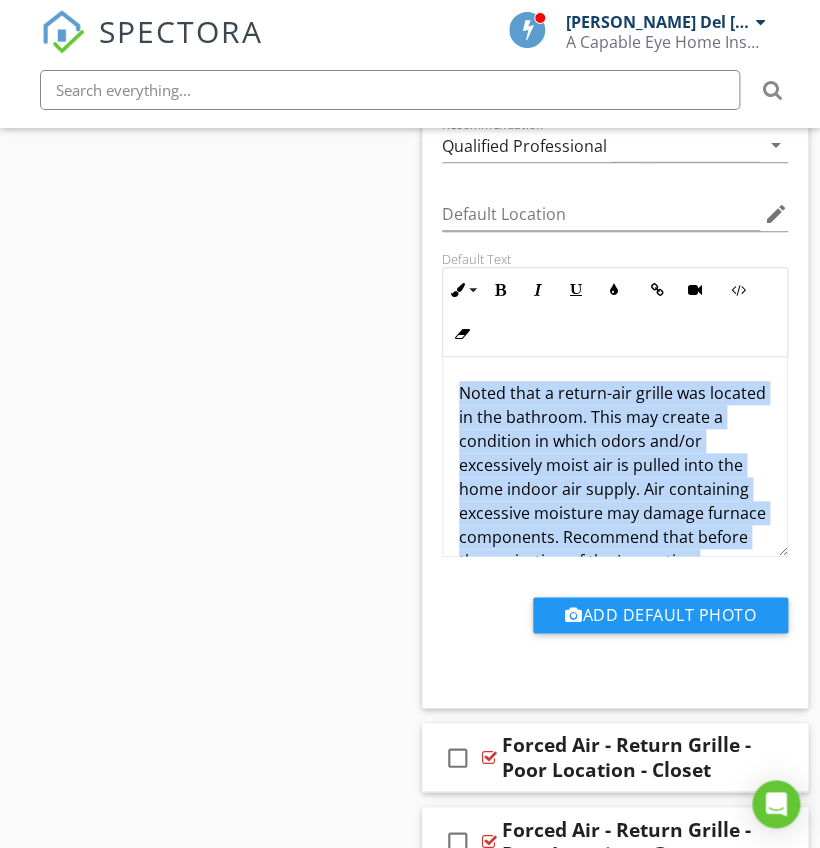 copy on "Noted that a return-air grille was located in the bathroom. This may create a condition in which odors and/or excessively moist air is pulled into the home indoor air supply. Air containing excessive moisture may damage furnace components. Recommend that before the expiration of the Inspection Objection Deadline you consult with a qualified HVAC contractor to discuss options and costs for correction." 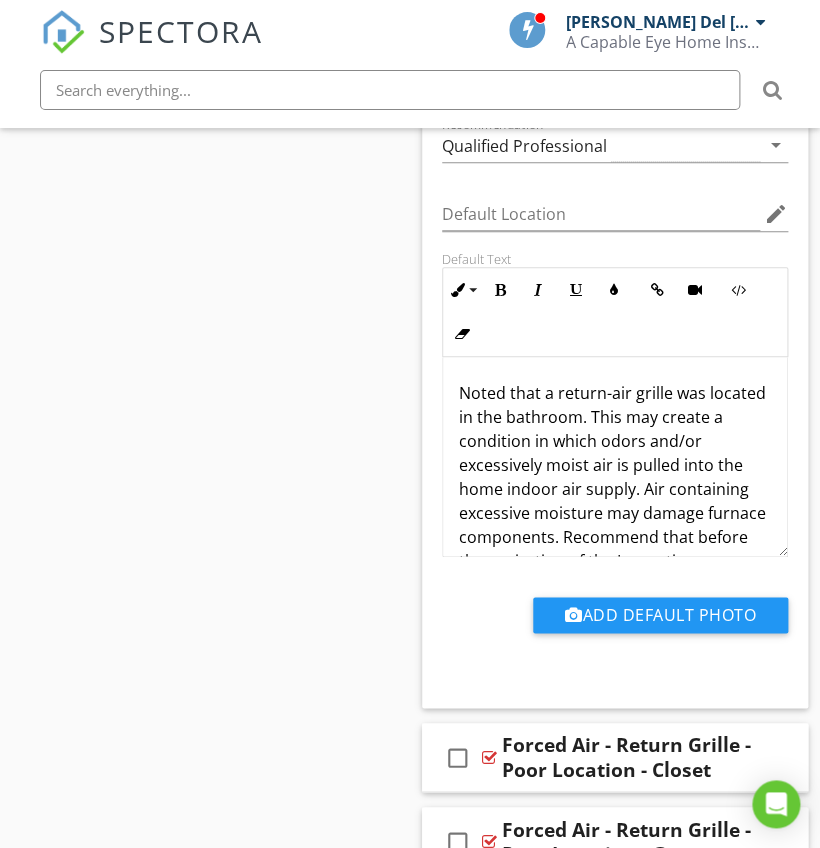 drag, startPoint x: 307, startPoint y: 438, endPoint x: 161, endPoint y: 459, distance: 147.50255 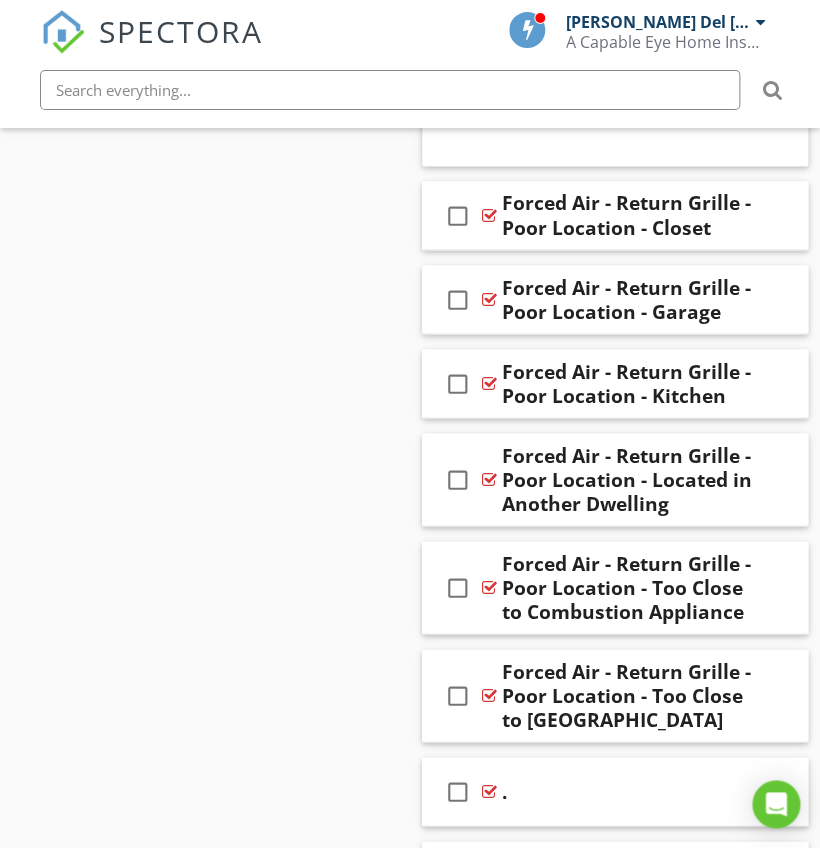 scroll, scrollTop: 17305, scrollLeft: 0, axis: vertical 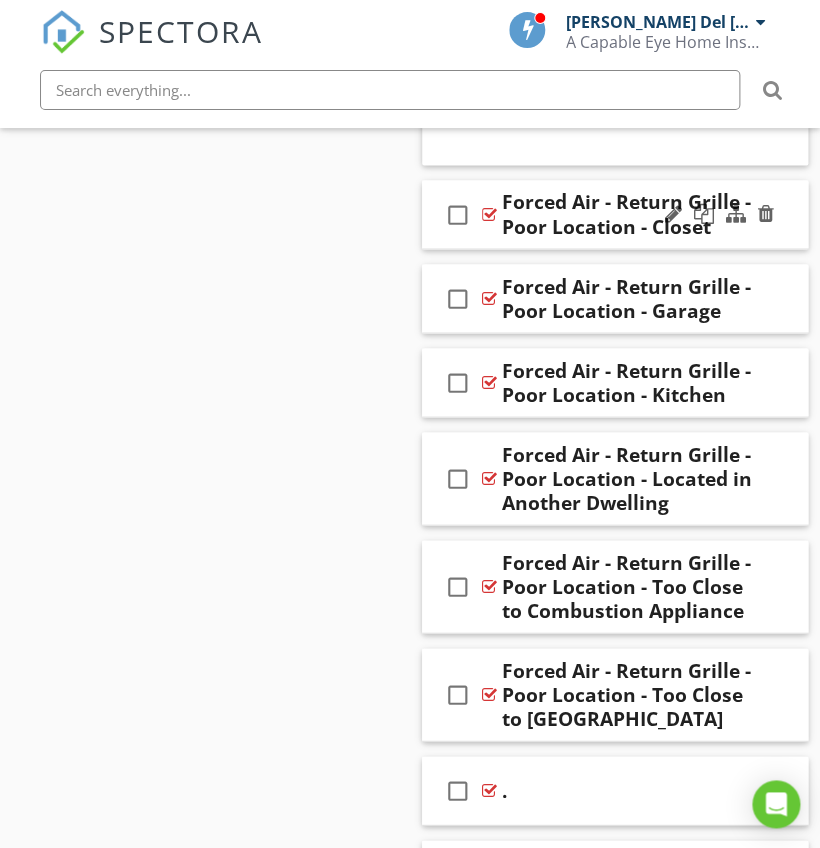 click on "check_box_outline_blank
Forced Air - Return Grille - Poor Location - Closet" at bounding box center [615, 214] 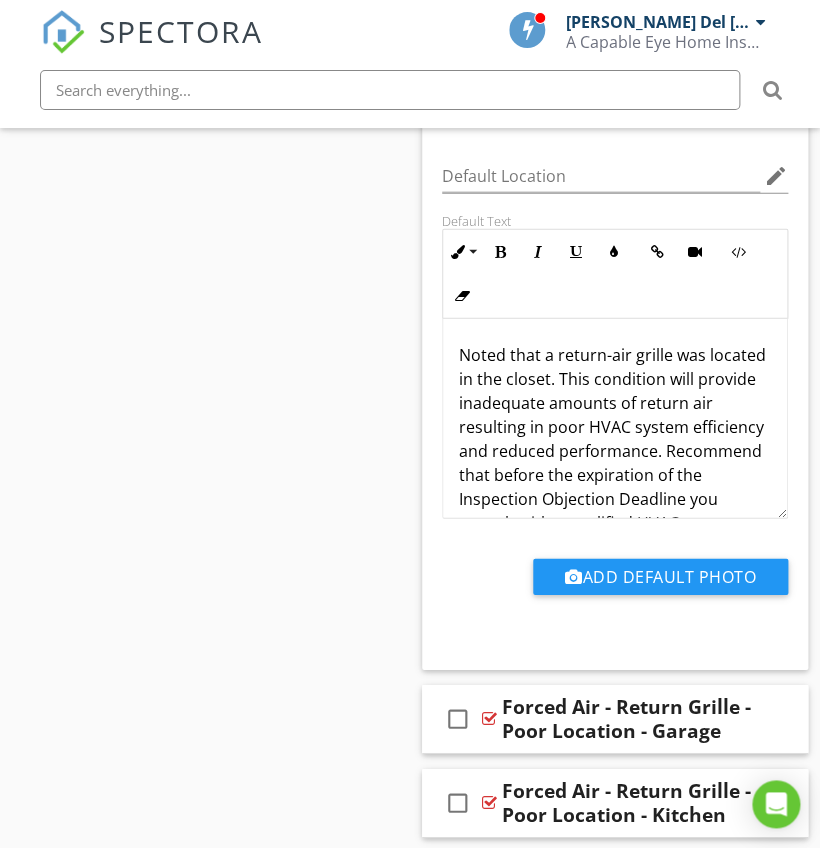 scroll, scrollTop: 17644, scrollLeft: 0, axis: vertical 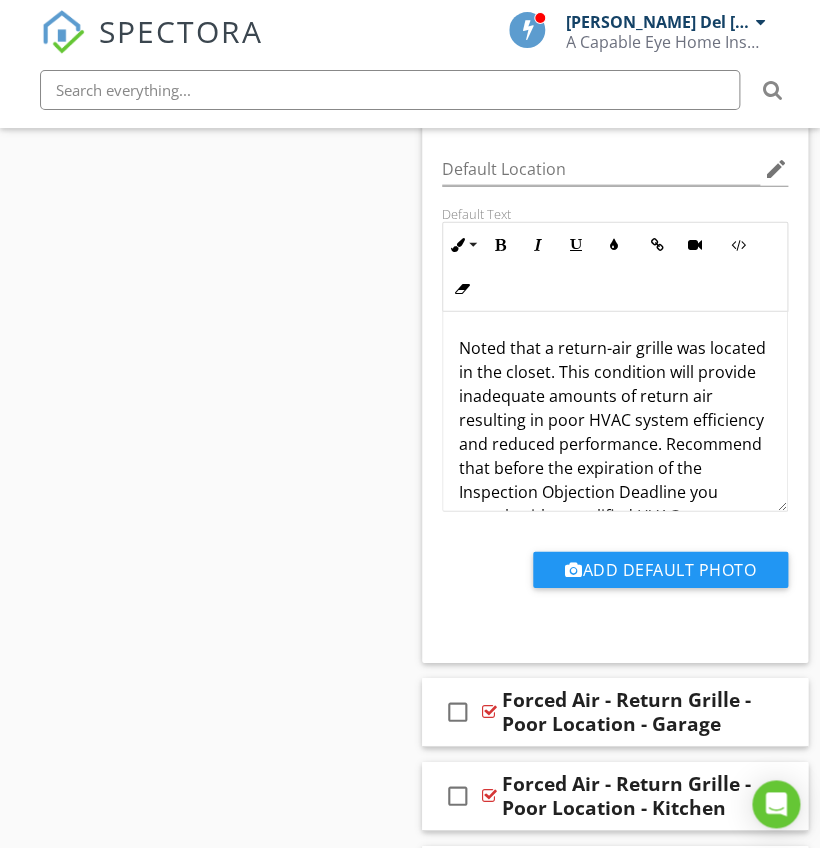 click on "Noted that a return-air grille was located in the closet. This condition will provide inadequate amounts of return air resulting in poor HVAC system efficiency and reduced performance. Recommend that before the expiration of the Inspection Objection Deadline you consult with a qualified HVAC contractor to discuss options and costs for correction." at bounding box center [615, 456] 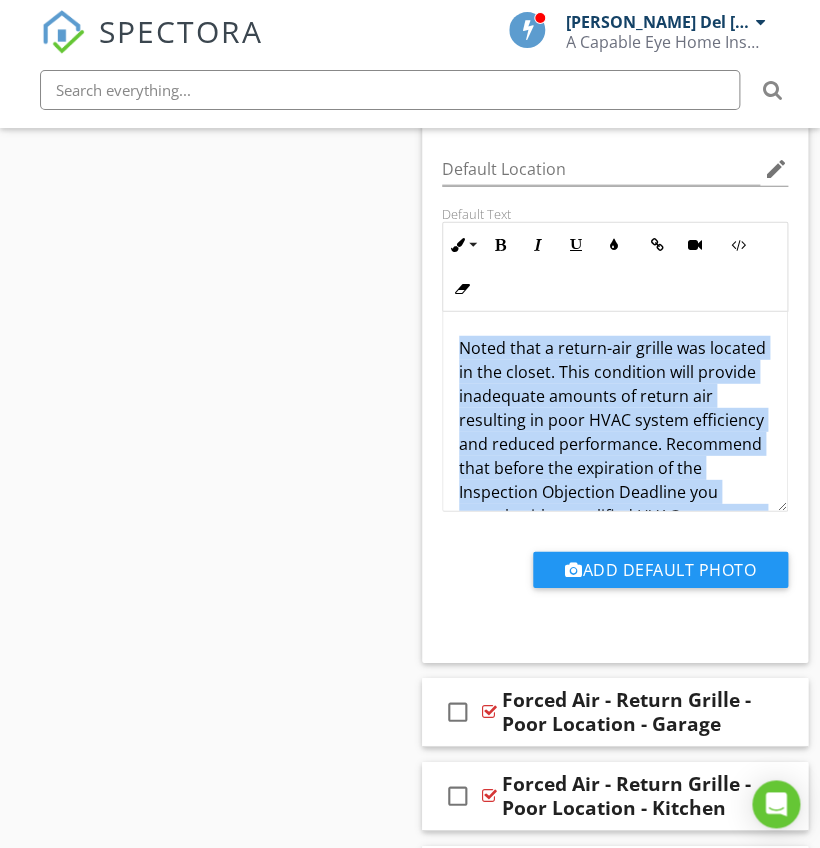 copy on "Noted that a return-air grille was located in the closet. This condition will provide inadequate amounts of return air resulting in poor HVAC system efficiency and reduced performance. Recommend that before the expiration of the Inspection Objection Deadline you consult with a qualified HVAC contractor to discuss options and costs for correction." 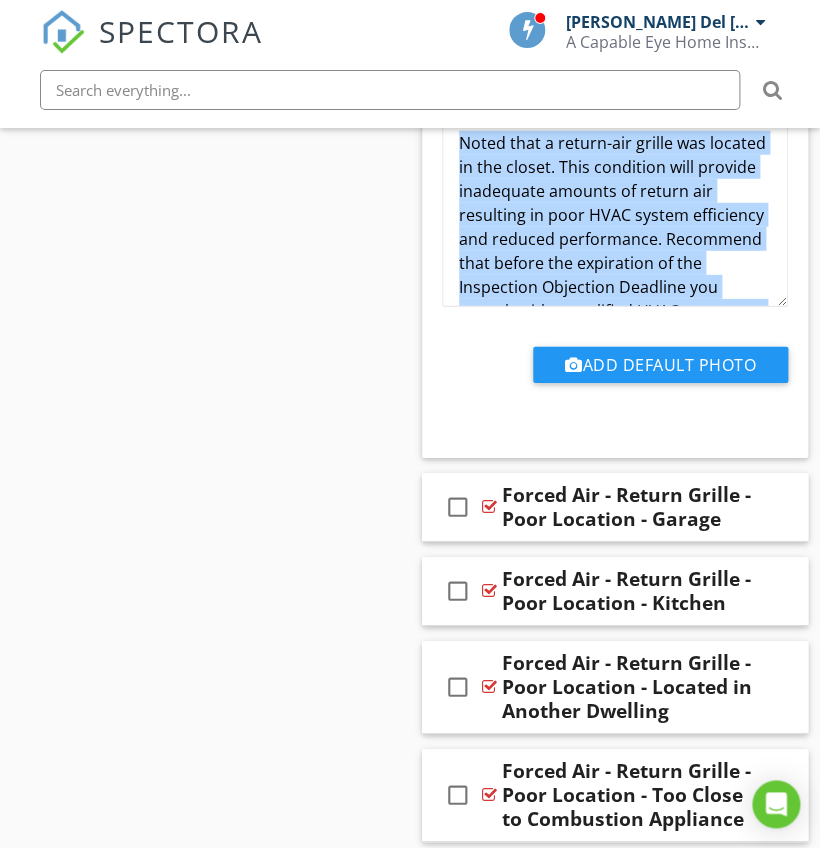 scroll, scrollTop: 17852, scrollLeft: 0, axis: vertical 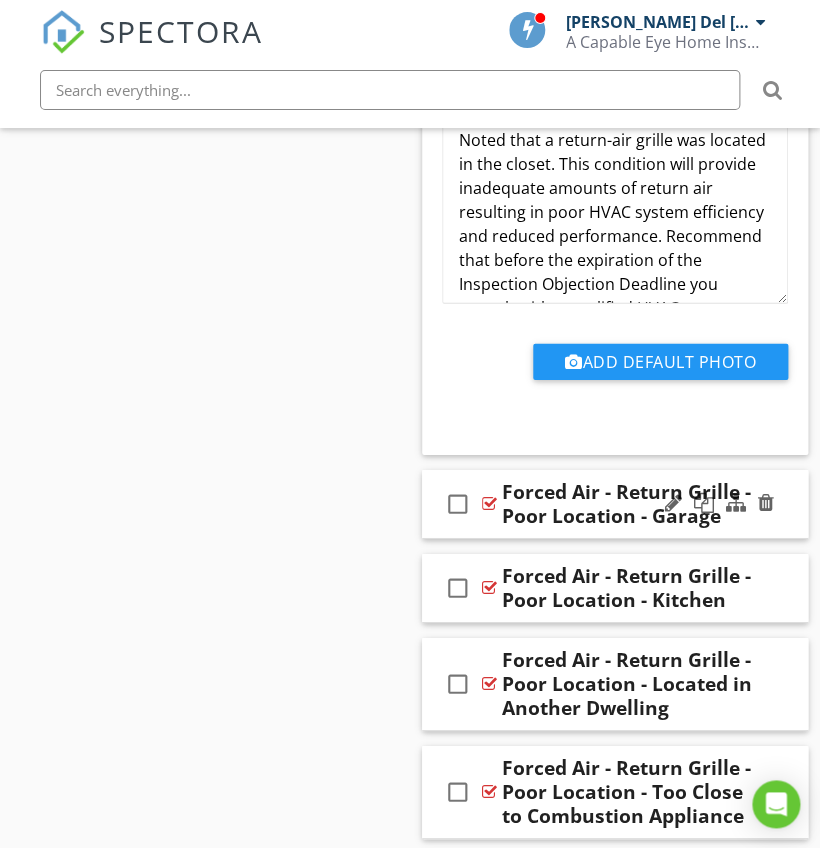 click on "check_box_outline_blank
Forced Air - Return Grille - Poor Location - Garage" at bounding box center (615, 504) 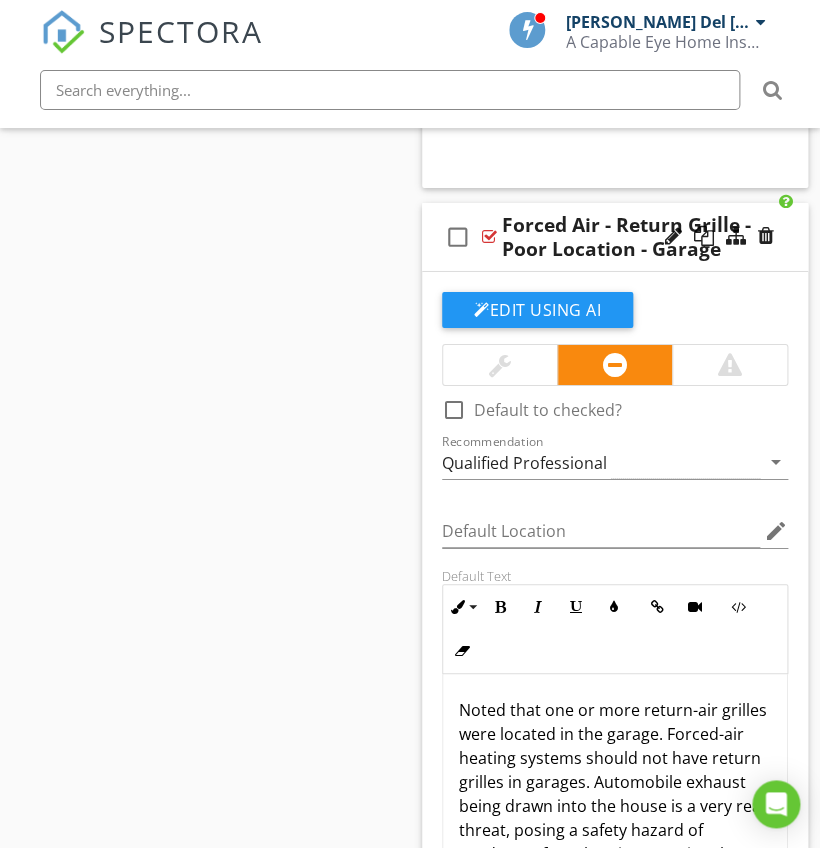 scroll, scrollTop: 18120, scrollLeft: 0, axis: vertical 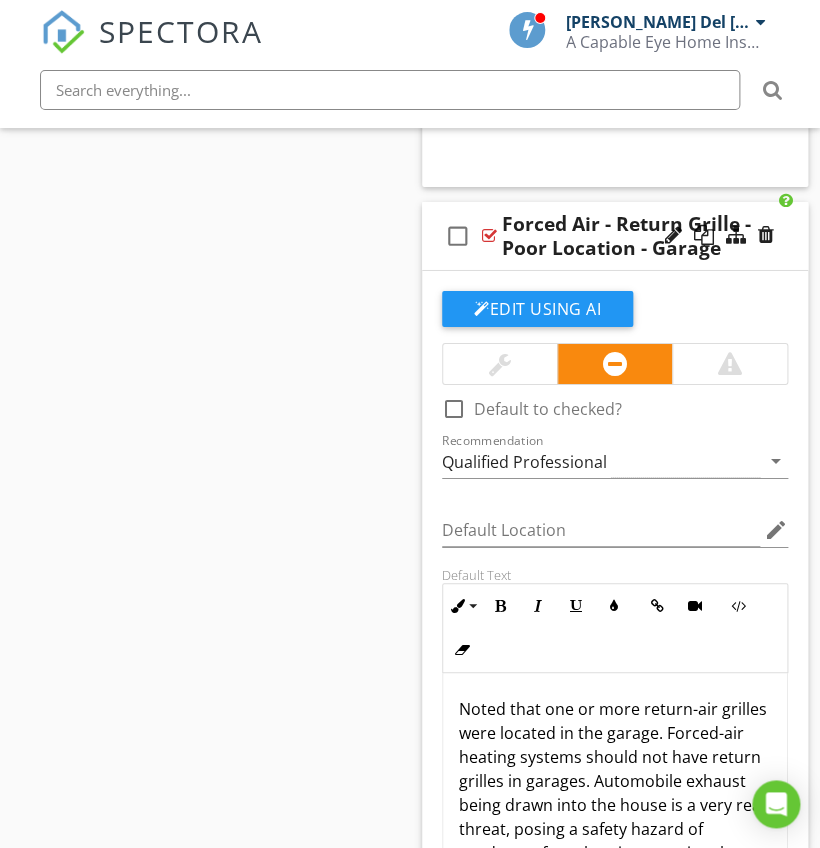 click on "Noted that one or more return-air grilles were located in the garage. Forced-air heating systems should not have return grilles in garages. Automobile exhaust being drawn into the house is a very real threat, posing a safety hazard of products of combustion entering the house. Recommend that a qualified professional evaluate and correct, possibly by closing and sealing these area(s)." at bounding box center (615, 829) 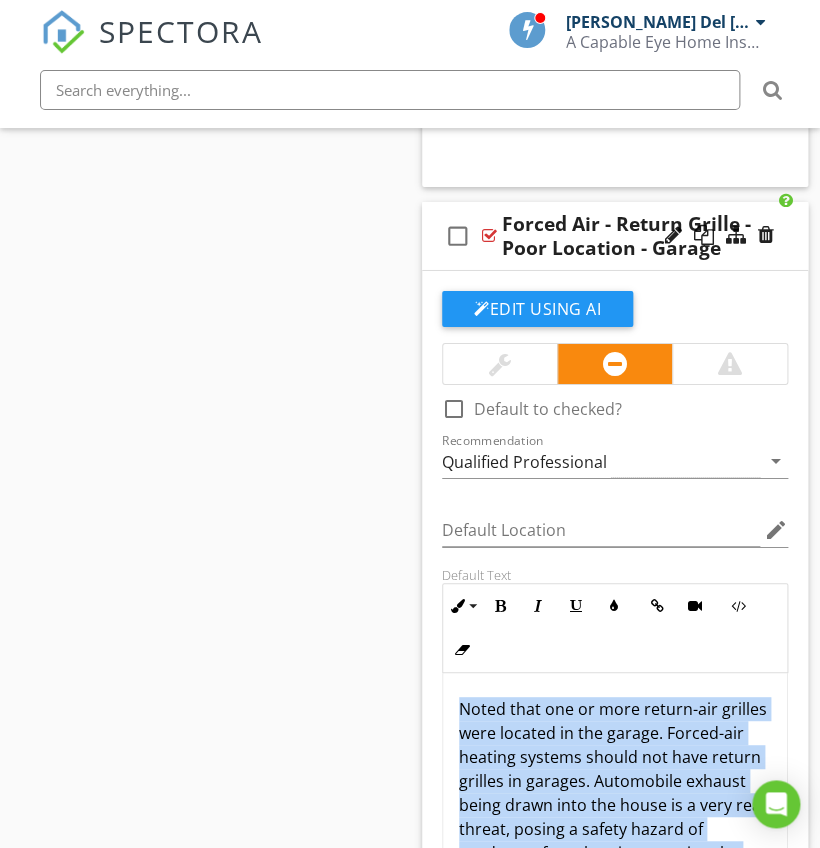 copy on "Noted that one or more return-air grilles were located in the garage. Forced-air heating systems should not have return grilles in garages. Automobile exhaust being drawn into the house is a very real threat, posing a safety hazard of products of combustion entering the house. Recommend that a qualified professional evaluate and correct, possibly by closing and sealing these area(s)." 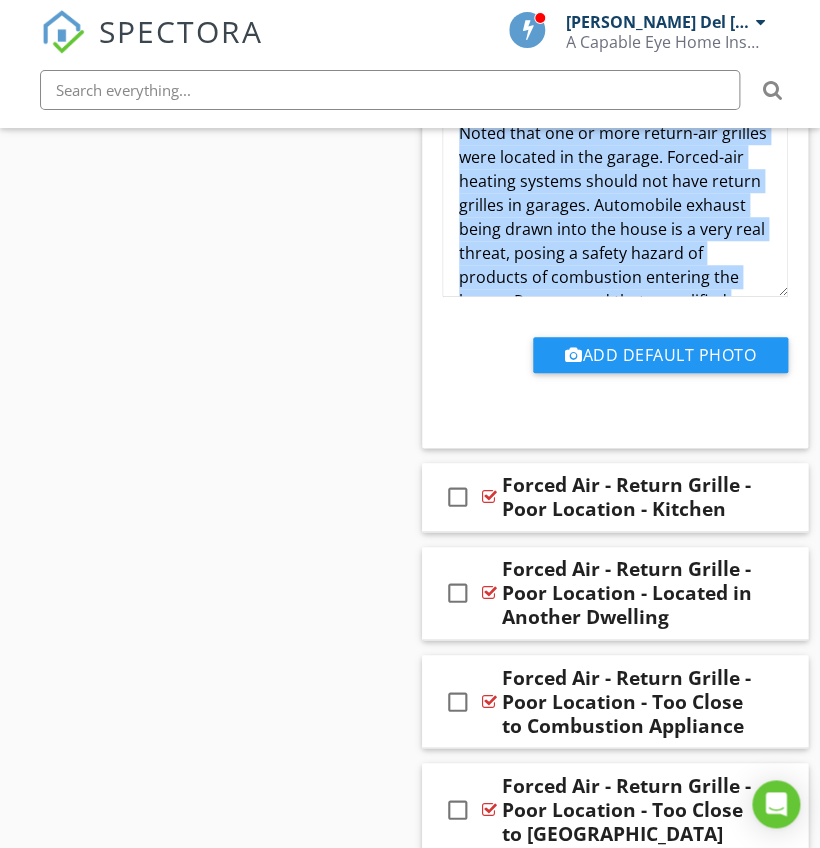 scroll, scrollTop: 18909, scrollLeft: 0, axis: vertical 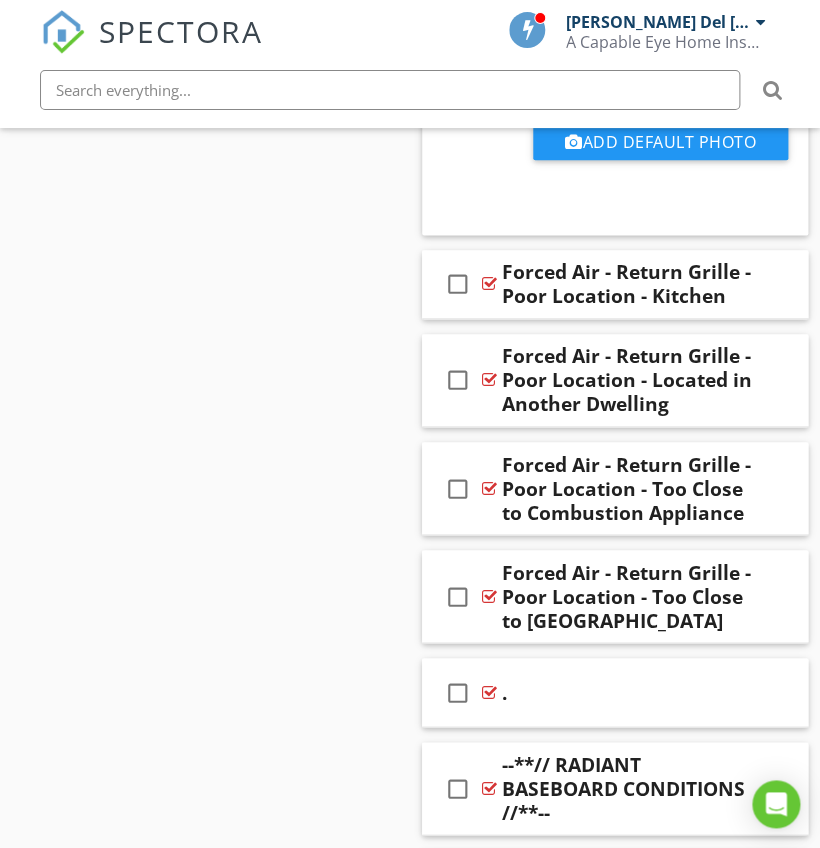 drag, startPoint x: 438, startPoint y: 292, endPoint x: 446, endPoint y: 231, distance: 61.522354 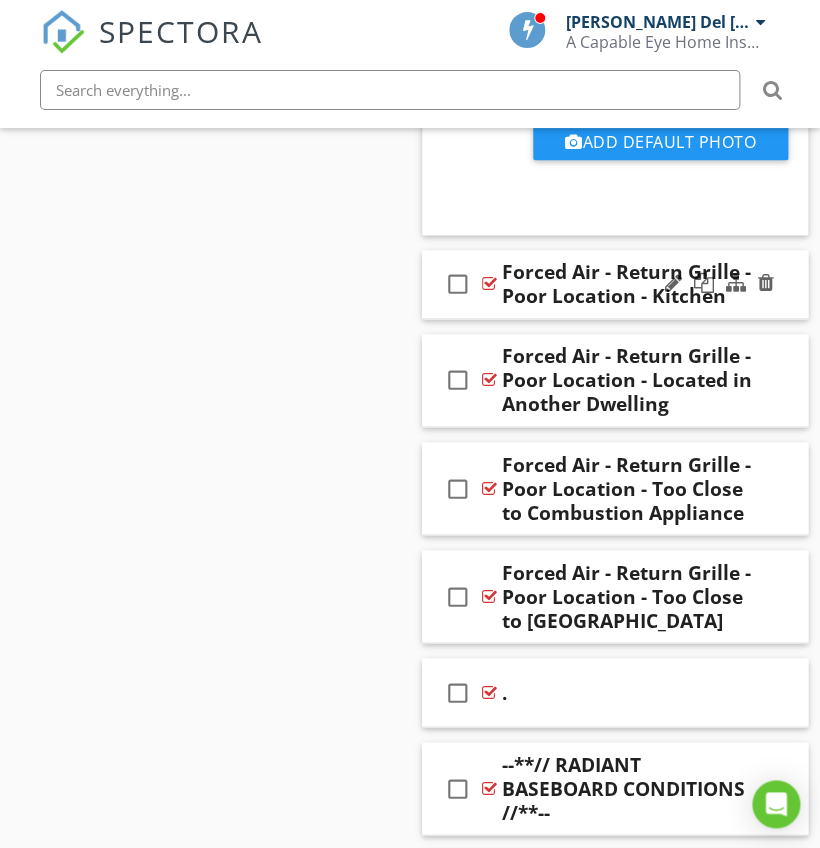 click on "check_box_outline_blank
Forced Air - Return Grille - Poor Location - Kitchen" at bounding box center (615, 284) 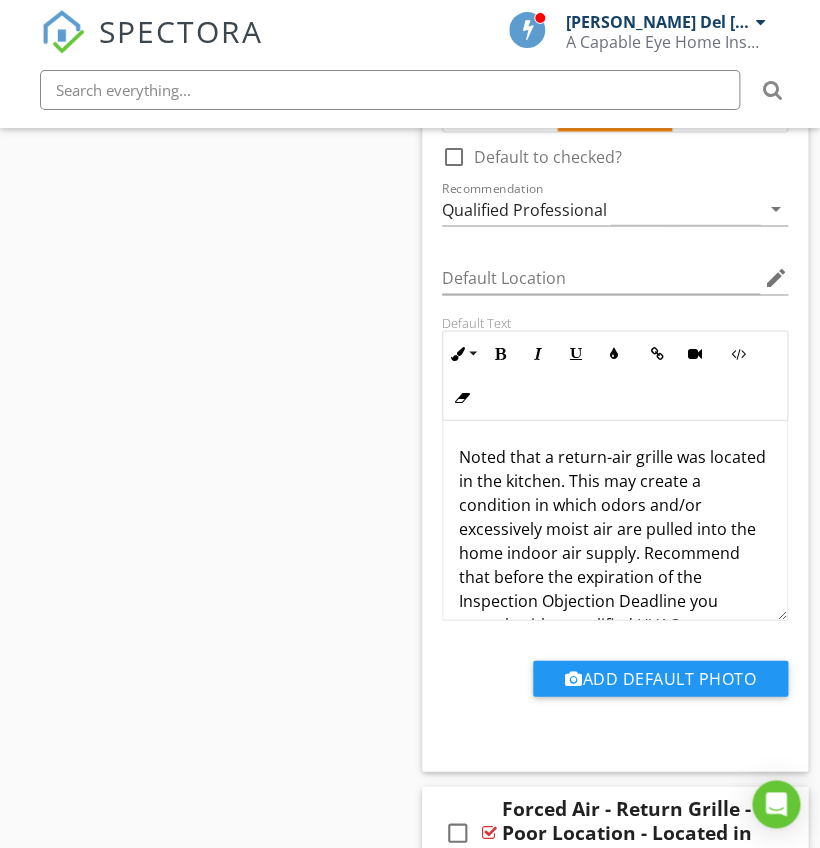 scroll, scrollTop: 19213, scrollLeft: 0, axis: vertical 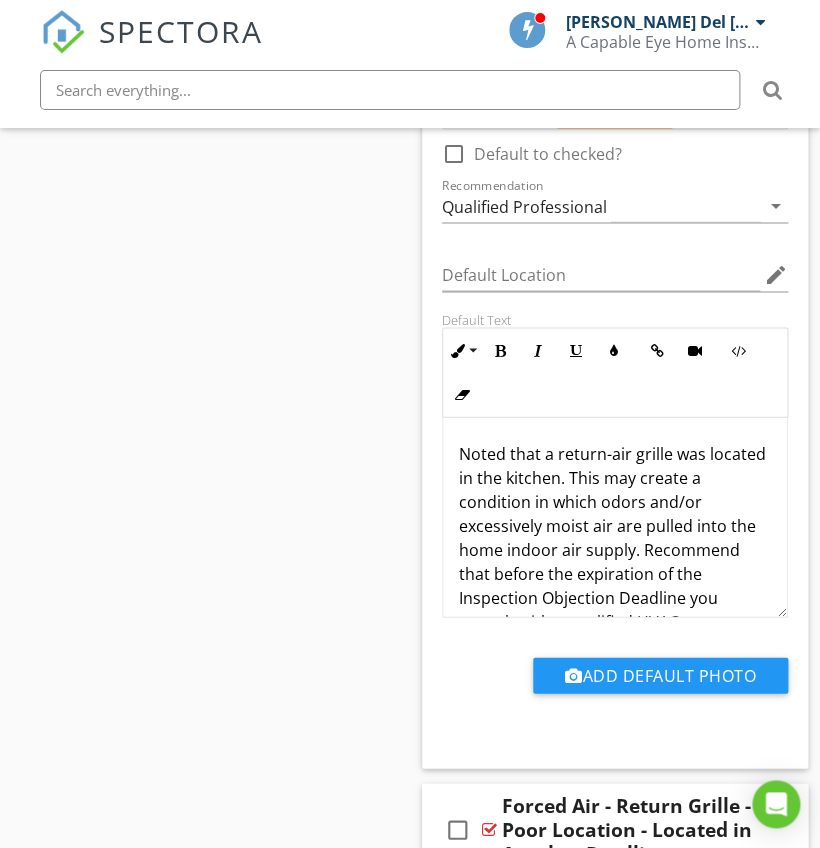 click on "Noted that a return-air grille was located in the kitchen. This may create a condition in which odors and/or excessively moist air are pulled into the home indoor air supply. Recommend that before the expiration of the Inspection Objection Deadline you consult with a qualified HVAC contractor to discuss options and costs for correction." at bounding box center [615, 561] 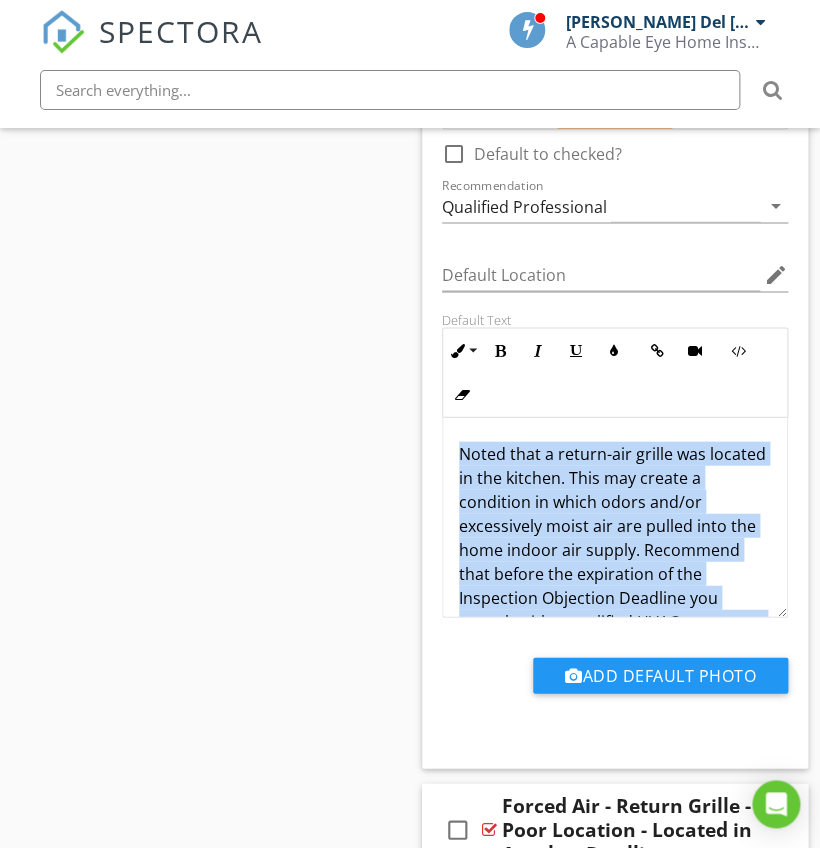 copy on "Noted that a return-air grille was located in the kitchen. This may create a condition in which odors and/or excessively moist air are pulled into the home indoor air supply. Recommend that before the expiration of the Inspection Objection Deadline you consult with a qualified HVAC contractor to discuss options and costs for correction." 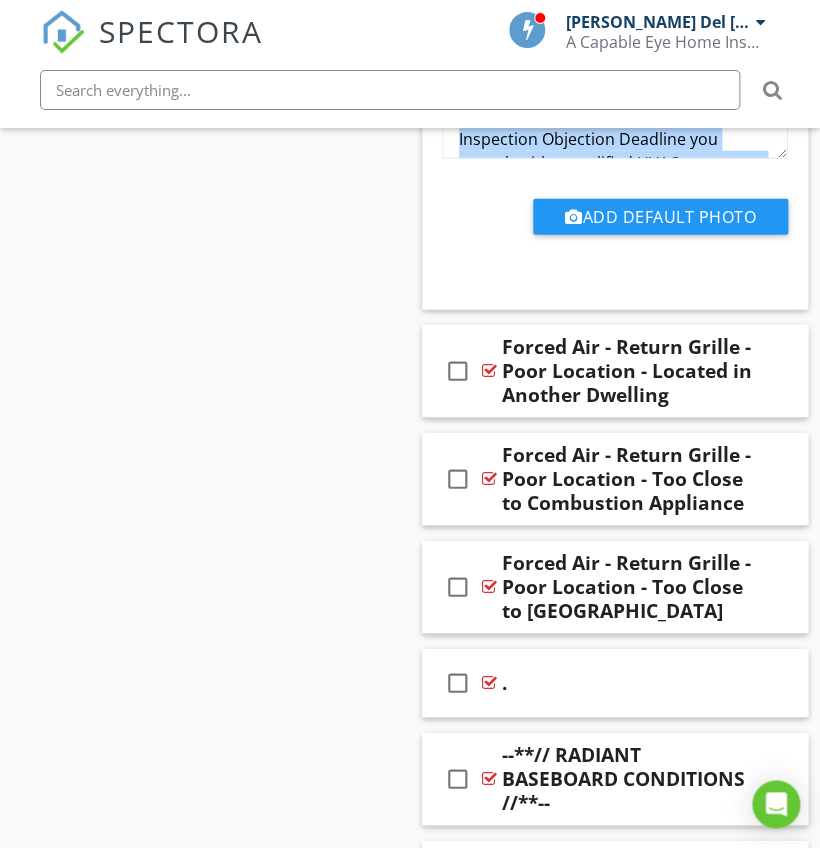 scroll, scrollTop: 19674, scrollLeft: 0, axis: vertical 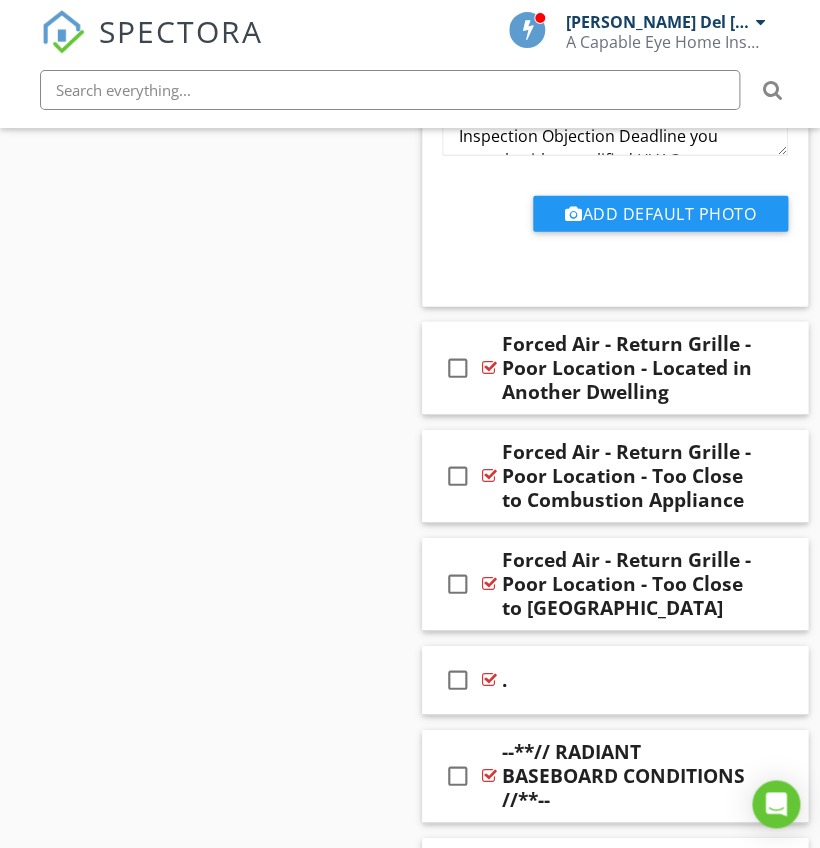 click on "Comments
New
Informational   check_box_outline_blank     Select All       check_box_outline_blank
Method(s)
Edit Using AI
Answer Choices   check_box_outline_blank Forced Air Register   check_box_outline_blank Hot Water Baseboard   check_box_outline_blank Hot Water Convector   check_box_outline_blank Hot Water Radiator   check_box_outline_blank Radiant In-Floor   check_box_outline_blank Electric Baseboard   check_box_outline_blank Electric   check_box_outline_blank Steam Radiator         ADD CHOICE     Default Location edit       Default Text   Ordered List Unordered List Insert Image Insert Table Inline Style XLarge Large Normal Small Light Small/Light Bold Italic Underline Colors Insert Link Insert Video Code View Clear Formatting Enter text here
Add Default Photo
New
Limitations
[GEOGRAPHIC_DATA]" at bounding box center [615, -7615] 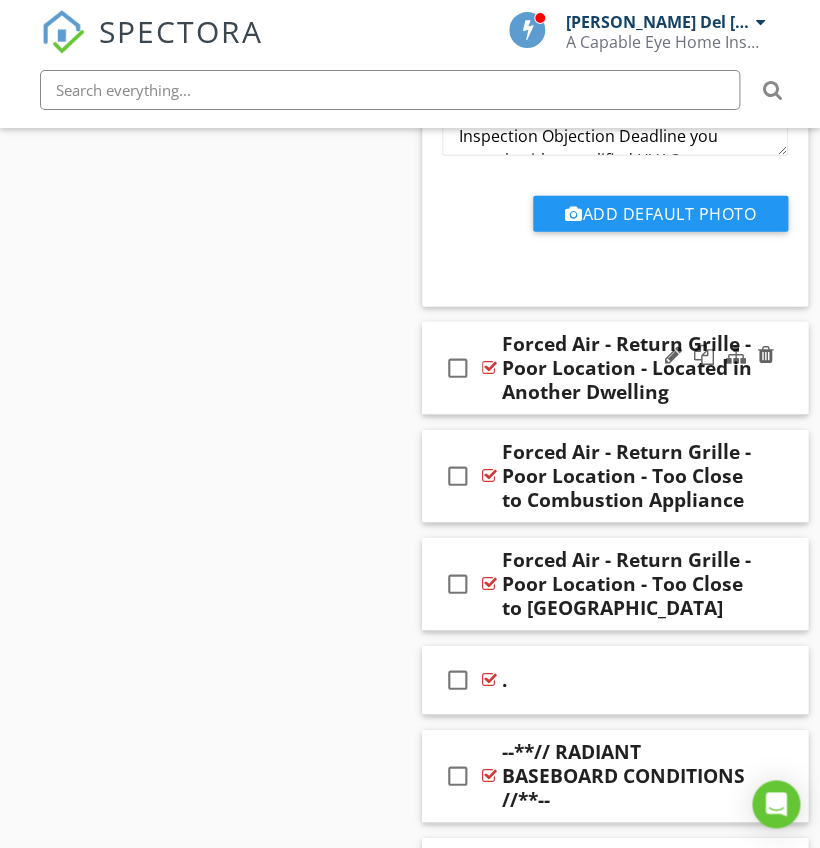 click on "check_box_outline_blank
Forced Air - Return Grille - Poor Location - Located in Another Dwelling" at bounding box center [615, 368] 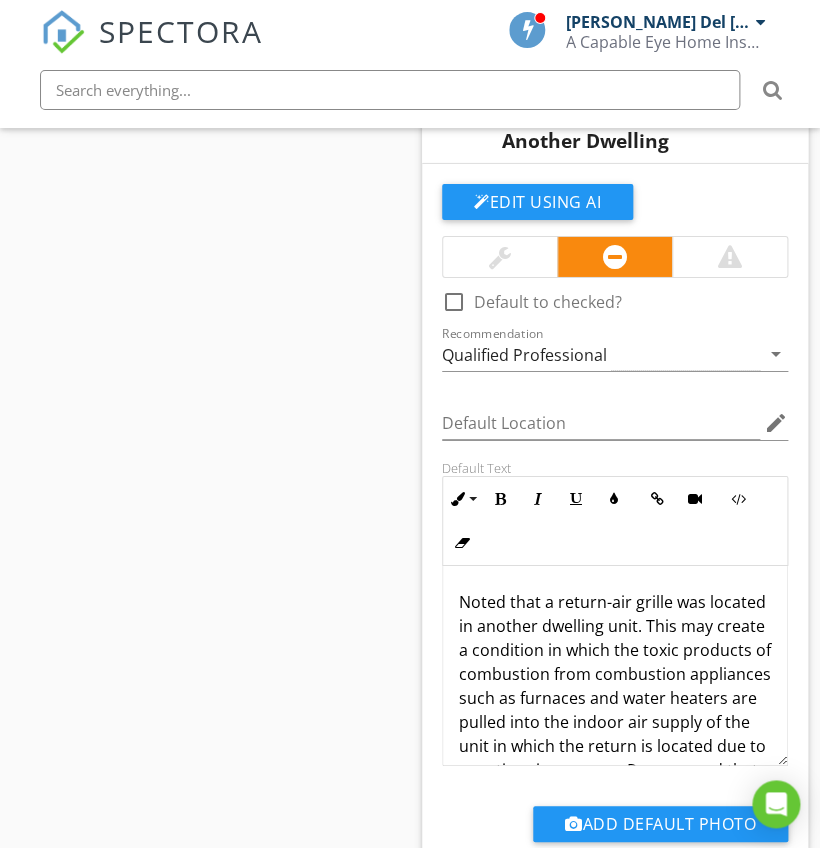 scroll, scrollTop: 19927, scrollLeft: 0, axis: vertical 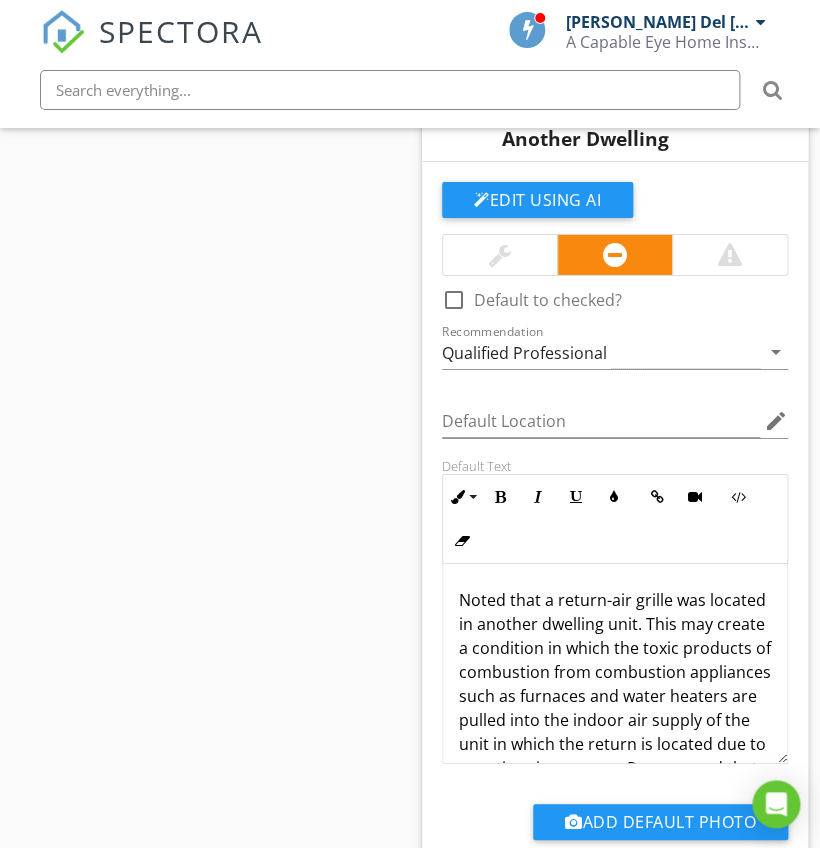 click on "Noted that a return-air grille was located in another dwelling unit. This may create a condition in which the toxic products of combustion from combustion appliances such as furnaces and water heaters are pulled into the indoor air supply of the unit in which the return is located due to negative air pressure. Recommend that the potentially hazardous condition be corrected by a qualified HVAC contractor." at bounding box center (615, 720) 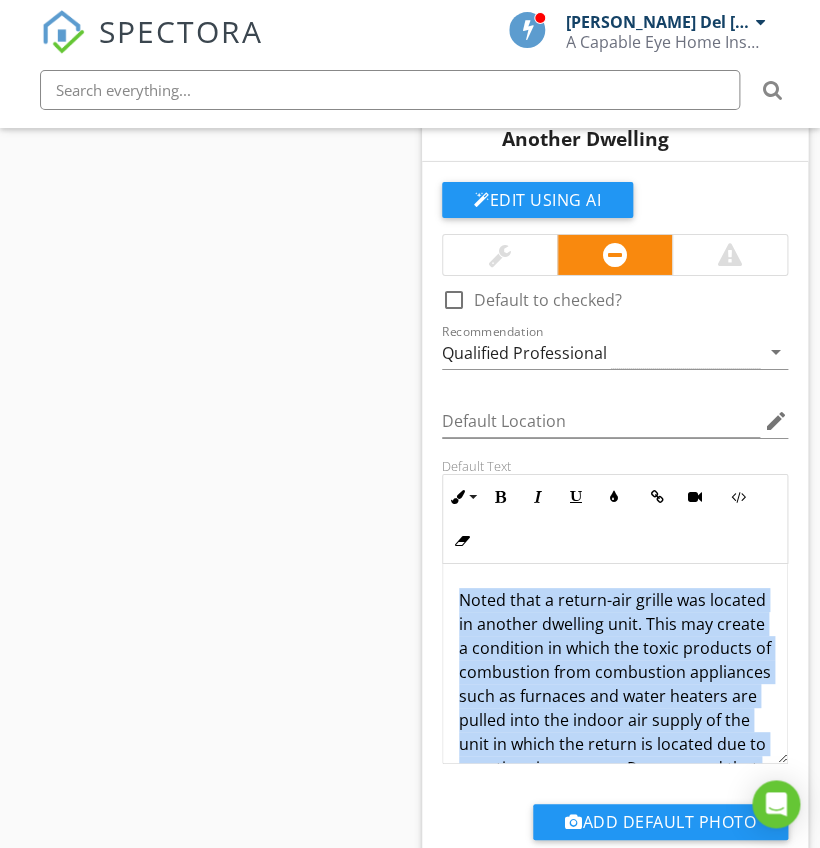 copy on "Noted that a return-air grille was located in another dwelling unit. This may create a condition in which the toxic products of combustion from combustion appliances such as furnaces and water heaters are pulled into the indoor air supply of the unit in which the return is located due to negative air pressure. Recommend that the potentially hazardous condition be corrected by a qualified HVAC contractor." 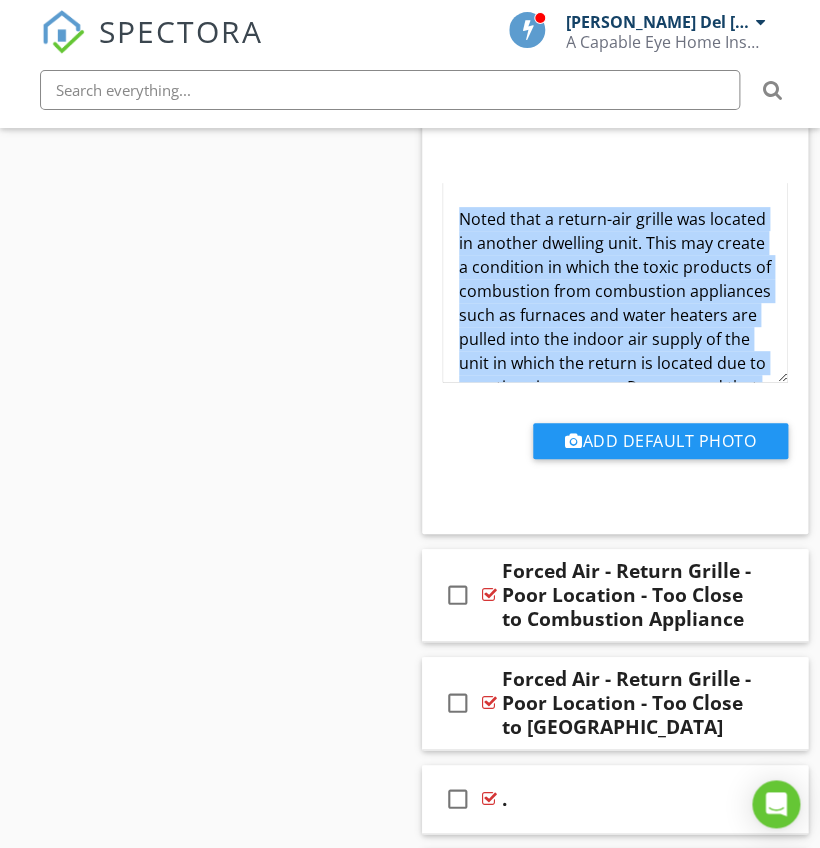 scroll, scrollTop: 20549, scrollLeft: 0, axis: vertical 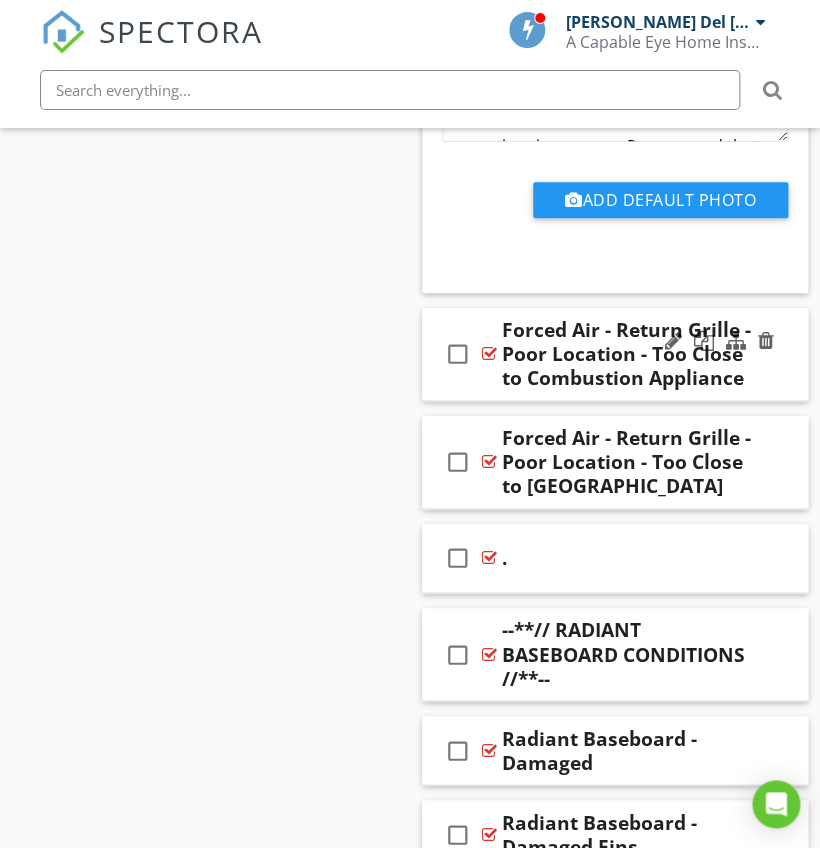 click on "check_box_outline_blank
Forced Air -  Return Grille - Poor Location - Too Close to Combustion Appliance" at bounding box center (615, 354) 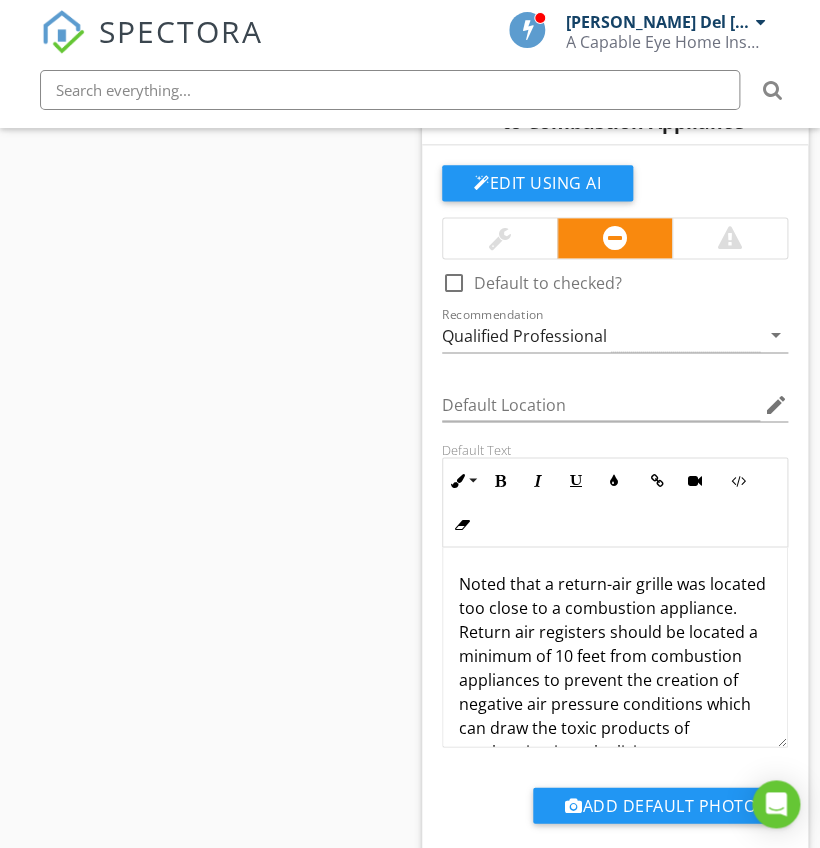 scroll, scrollTop: 20808, scrollLeft: 0, axis: vertical 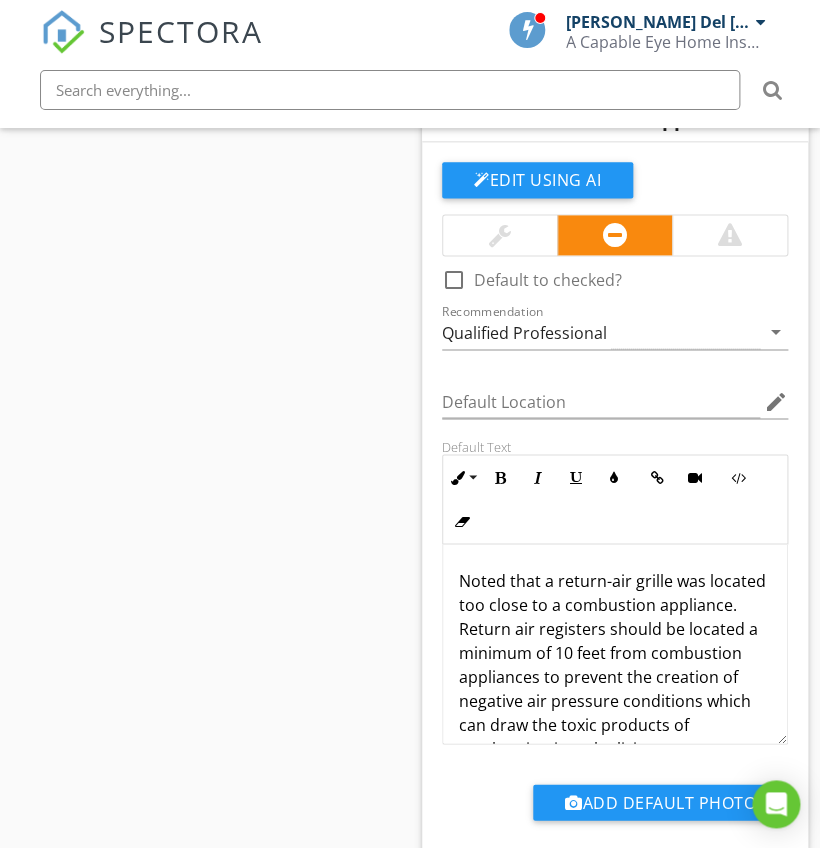 click on "Noted that a return-air grille was located too close to a combustion appliance. Return air registers should be located a minimum of 10 feet from combustion appliances to prevent the creation of negative air pressure conditions which can draw the toxic products of combustion into the living space. Recommend that before the expiration of the Inspection Objection Deadline you consult with a qualified HVAC contractor to discuss options and costs for correction." at bounding box center [615, 724] 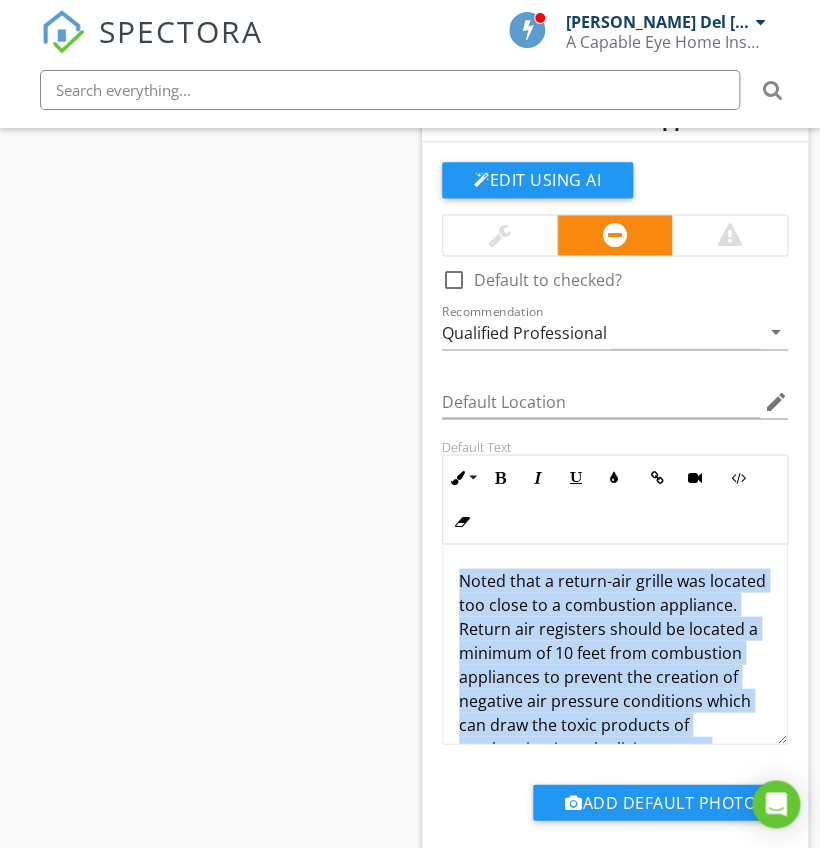 copy on "Noted that a return-air grille was located too close to a combustion appliance. Return air registers should be located a minimum of 10 feet from combustion appliances to prevent the creation of negative air pressure conditions which can draw the toxic products of combustion into the living space. Recommend that before the expiration of the Inspection Objection Deadline you consult with a qualified HVAC contractor to discuss options and costs for correction." 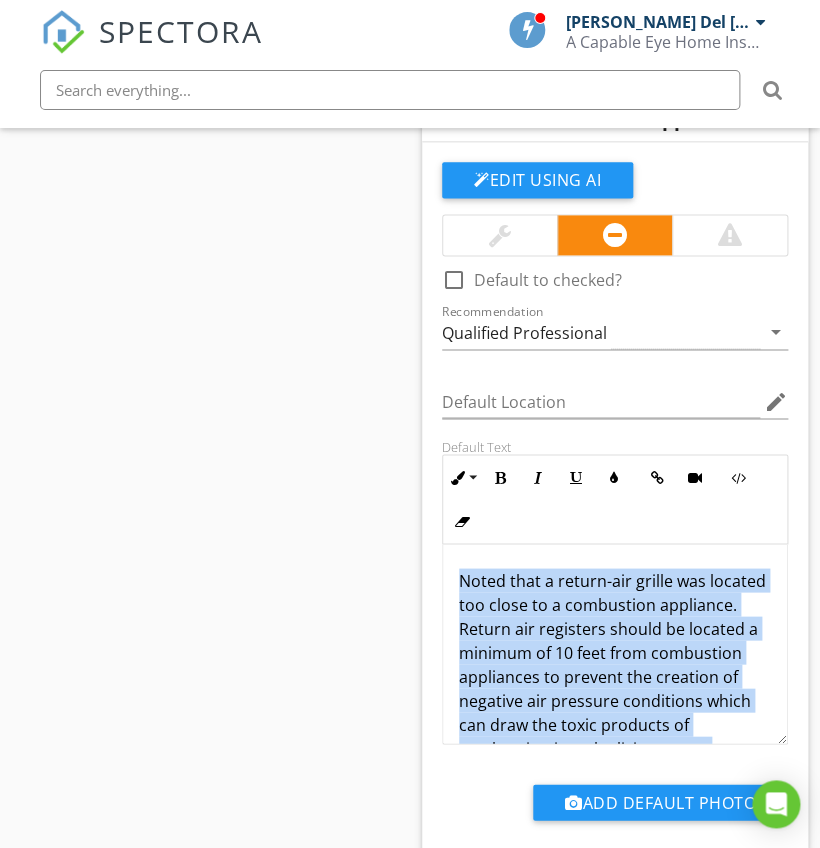 click on "Noted that a return-air grille was located too close to a combustion appliance. Return air registers should be located a minimum of 10 feet from combustion appliances to prevent the creation of negative air pressure conditions which can draw the toxic products of combustion into the living space. Recommend that before the expiration of the Inspection Objection Deadline you consult with a qualified HVAC contractor to discuss options and costs for correction." at bounding box center [615, 724] 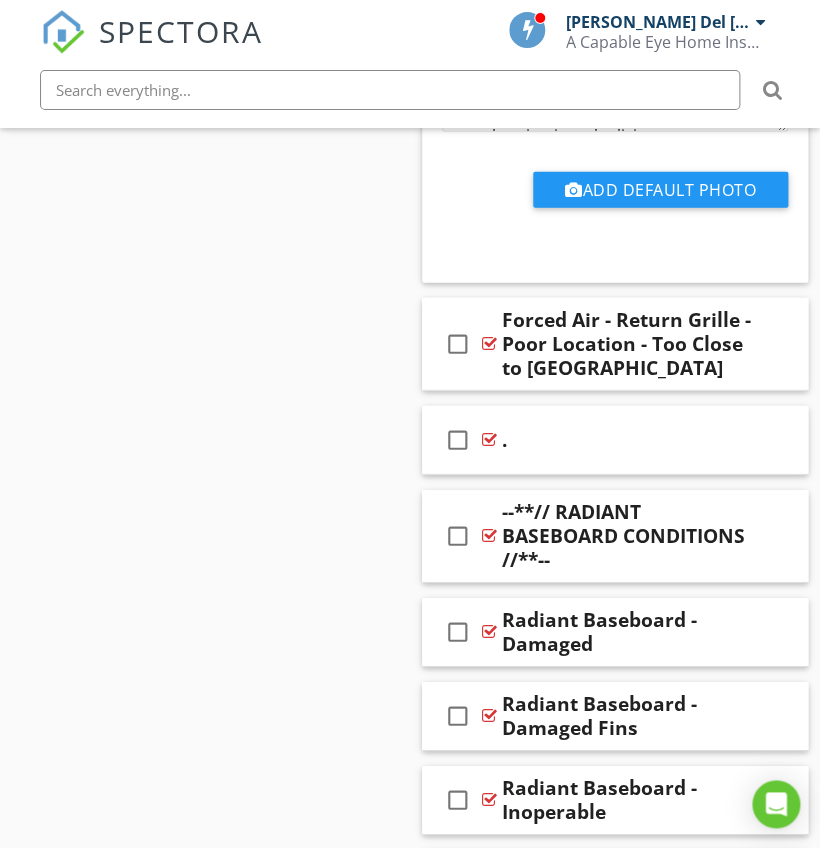 scroll, scrollTop: 21426, scrollLeft: 0, axis: vertical 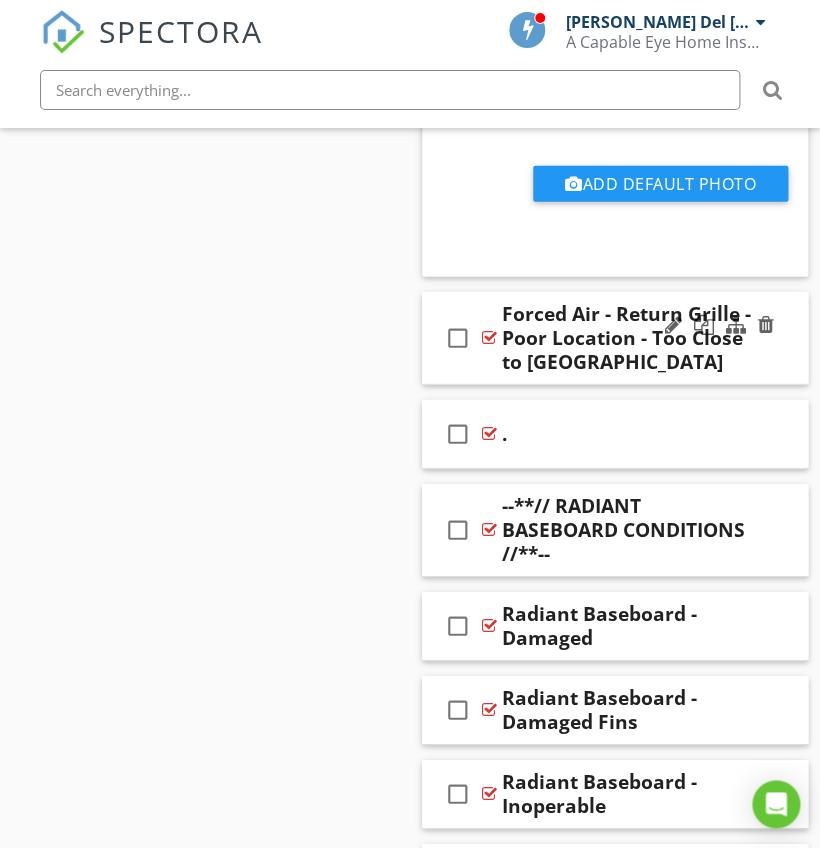 click on "check_box_outline_blank
Forced Air - Return Grille - Poor Location - Too Close to [GEOGRAPHIC_DATA]" at bounding box center (615, 338) 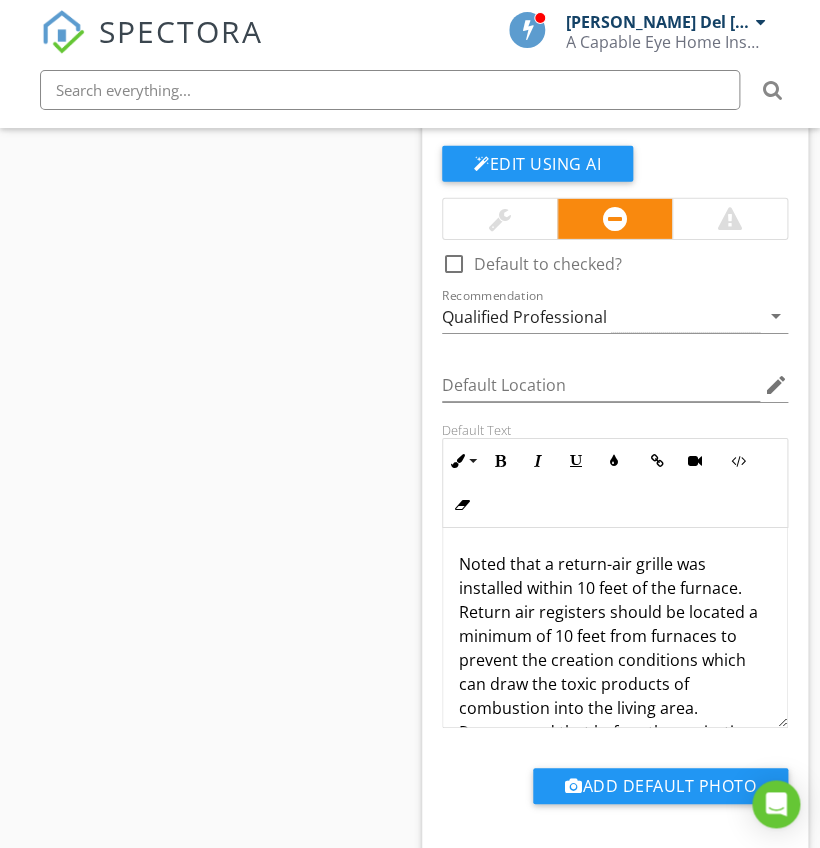 scroll, scrollTop: 21706, scrollLeft: 0, axis: vertical 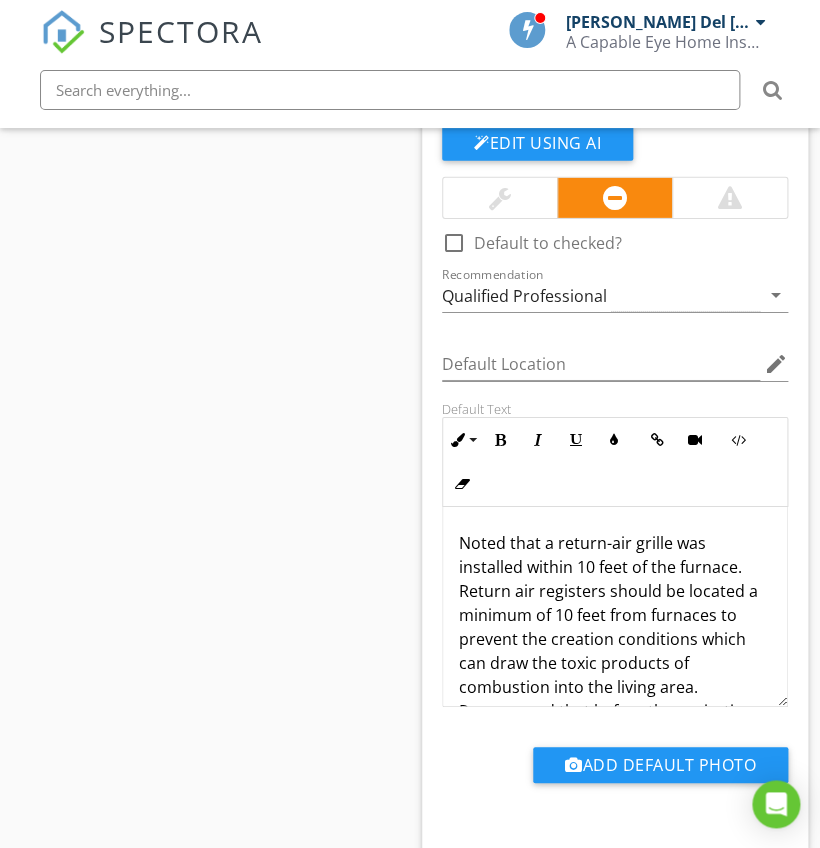 click on "Noted that a return-air grille was installed within 10 feet of the furnace. Return air registers should be located a minimum of 10 feet from furnaces to prevent the creation conditions which can draw the toxic products of combustion into the living area. Recommend that before the expiration of the Inspection Objection Deadline you consult with a qualified HVAC contractor to discuss options and costs for correction." at bounding box center (615, 675) 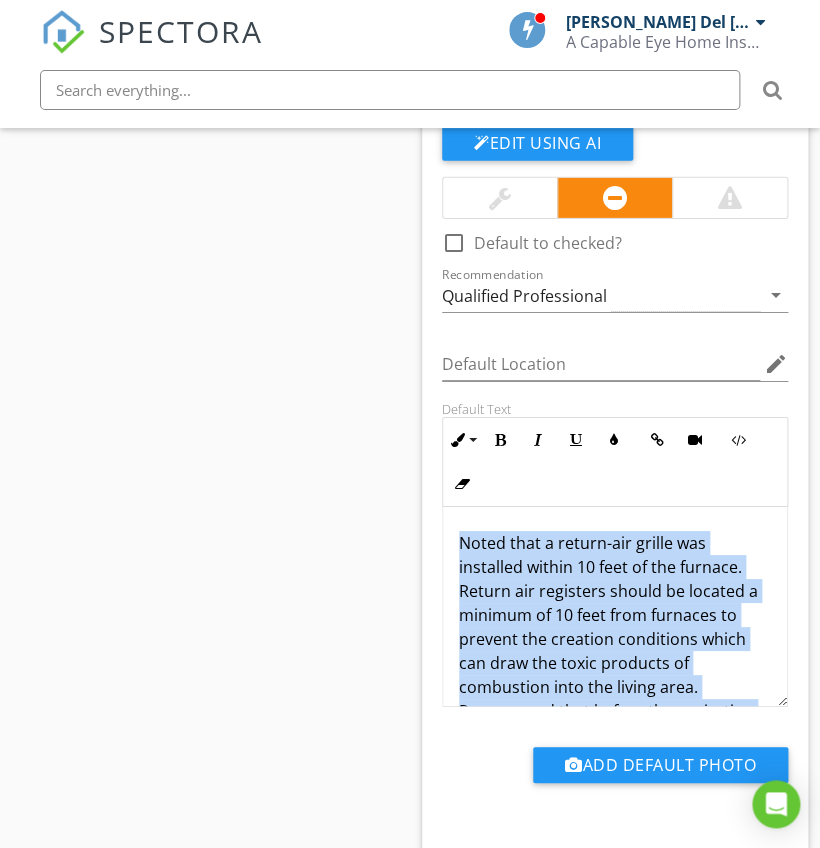copy on "Noted that a return-air grille was installed within 10 feet of the furnace. Return air registers should be located a minimum of 10 feet from furnaces to prevent the creation conditions which can draw the toxic products of combustion into the living area. Recommend that before the expiration of the Inspection Objection Deadline you consult with a qualified HVAC contractor to discuss options and costs for correction." 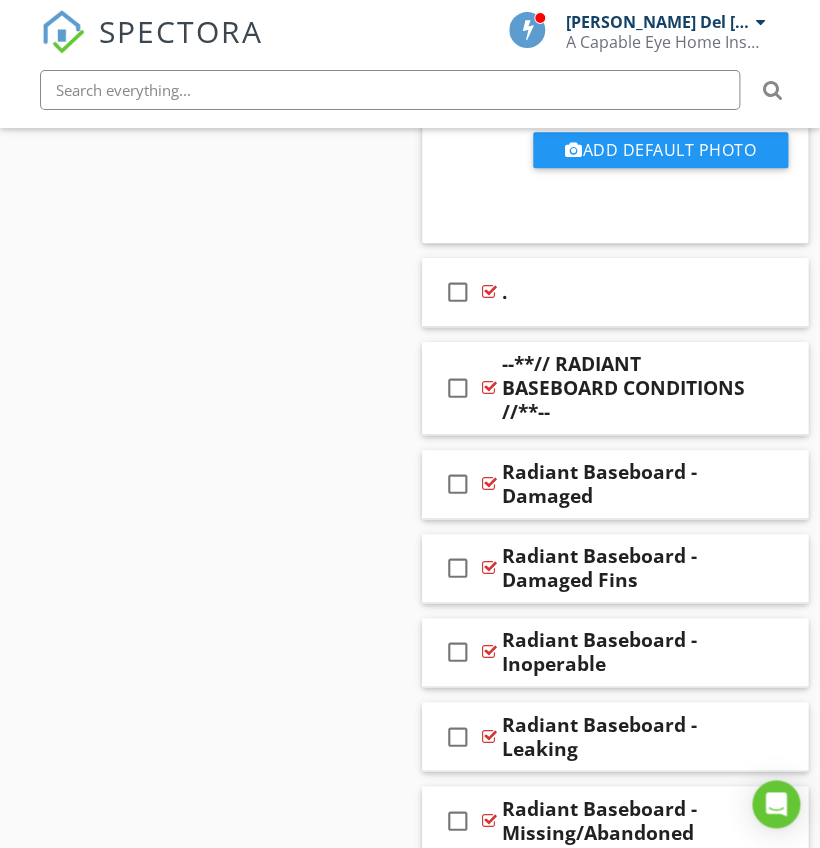 scroll, scrollTop: 22437, scrollLeft: 0, axis: vertical 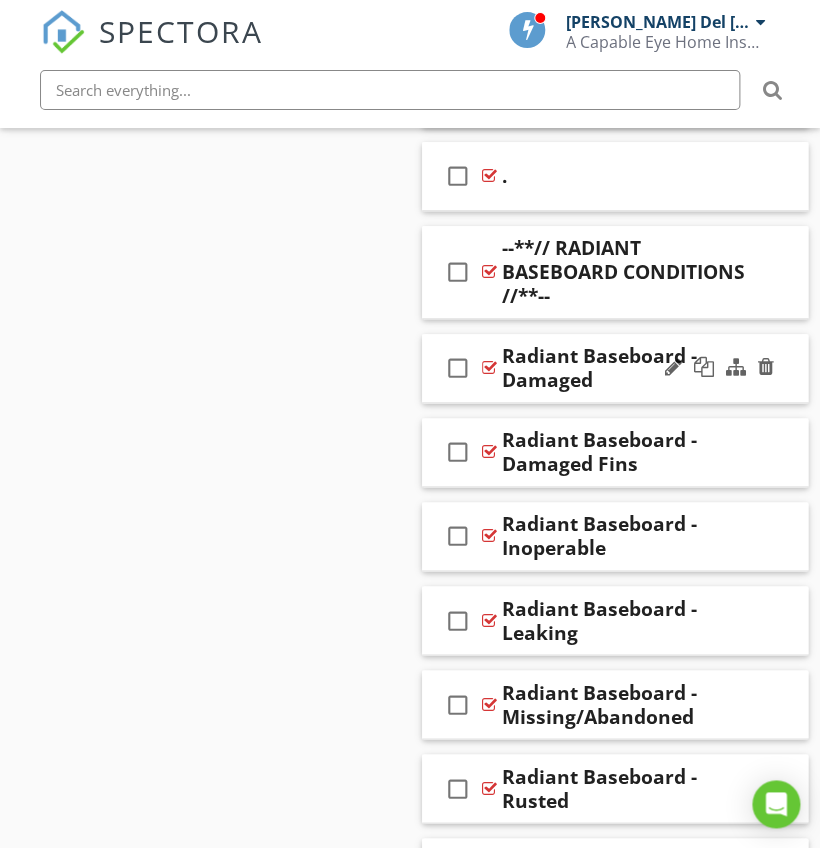 click on "check_box_outline_blank" at bounding box center (458, 368) 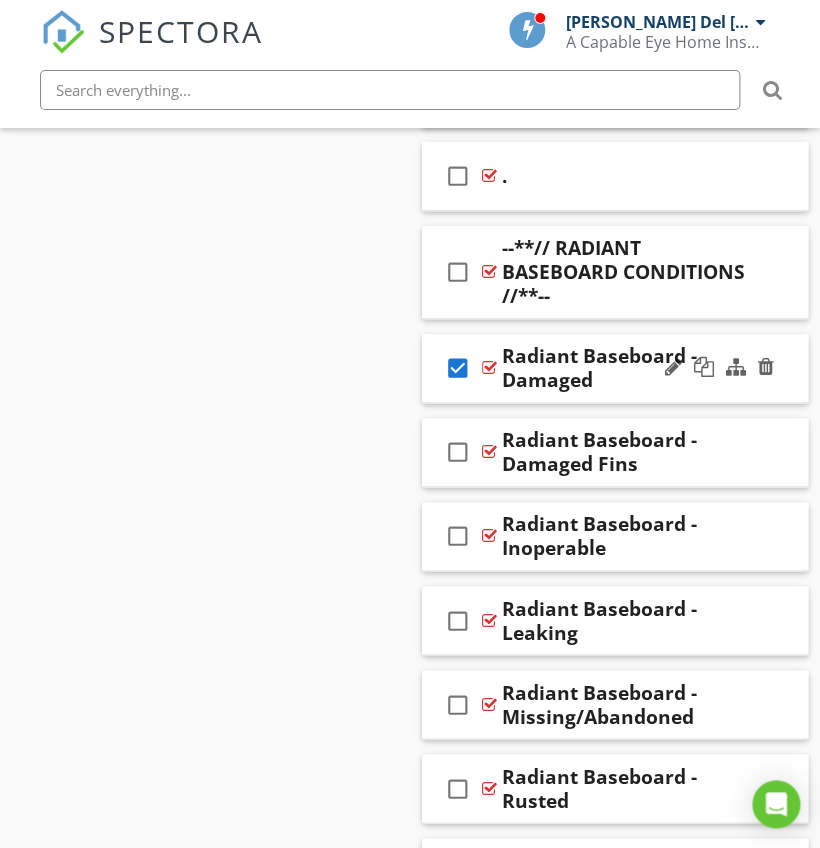 click on "check_box" at bounding box center (458, 368) 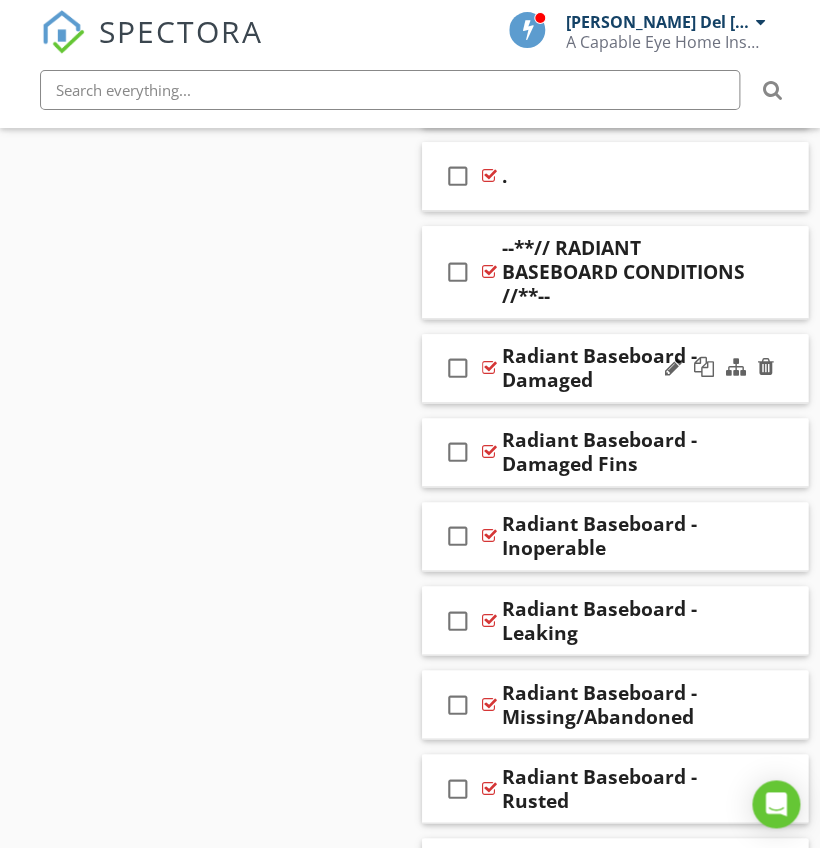 click on "check_box_outline_blank
Radiant Baseboard - Damaged" at bounding box center (615, 368) 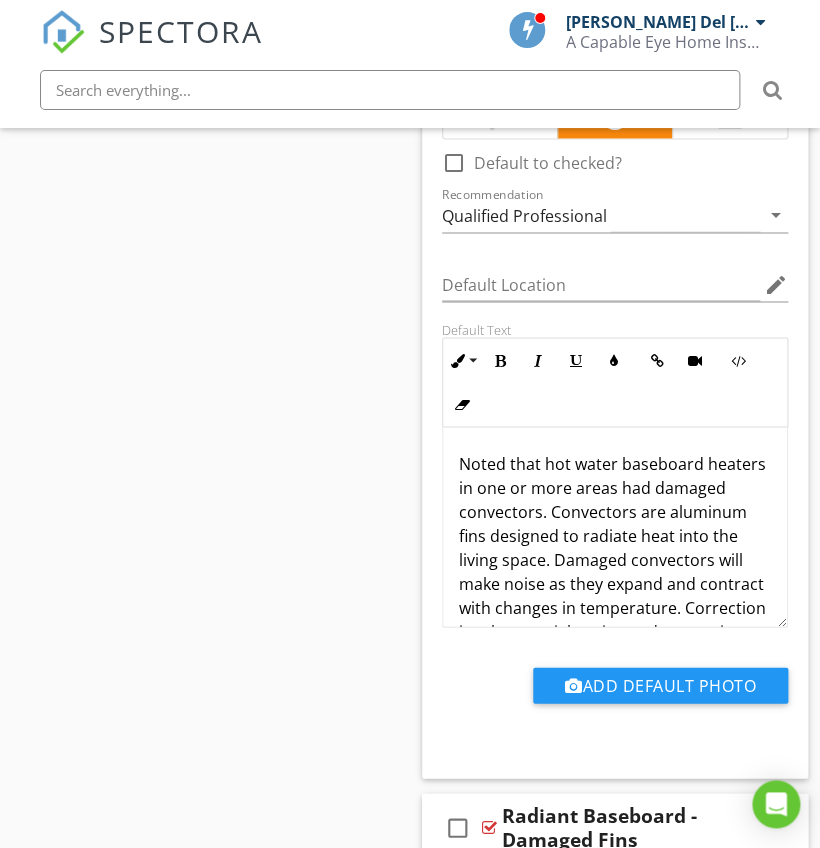 scroll, scrollTop: 22937, scrollLeft: 0, axis: vertical 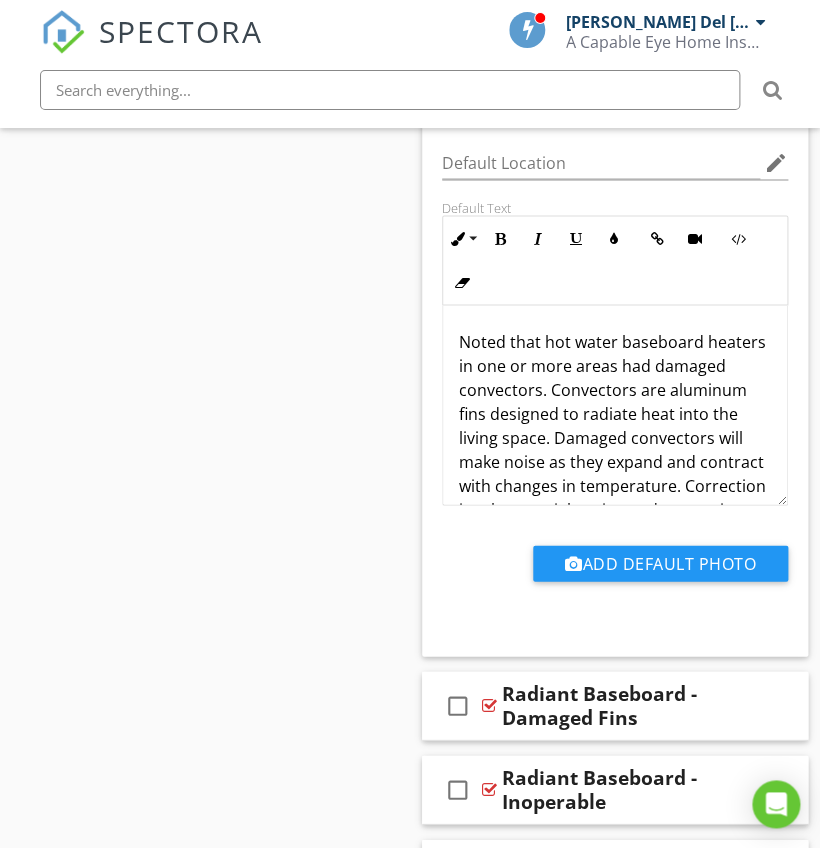 click on "Noted that hot water baseboard heaters in one or more areas had damaged convectors. Convectors are aluminum fins designed to radiate heat into the living space. Damaged convectors will make noise as they expand and contract with changes in temperature. Correction involves straightening and separating individual fins or removal and replacement. All work should be performed by a qualified contractor." at bounding box center (615, 461) 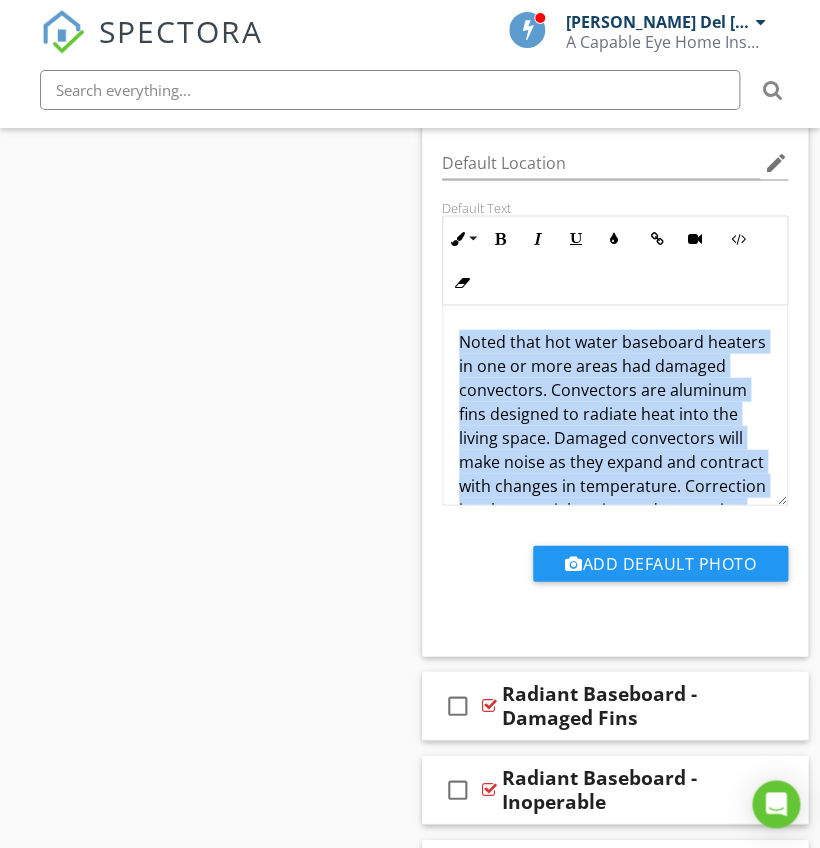 copy on "Noted that hot water baseboard heaters in one or more areas had damaged convectors. Convectors are aluminum fins designed to radiate heat into the living space. Damaged convectors will make noise as they expand and contract with changes in temperature. Correction involves straightening and separating individual fins or removal and replacement. All work should be performed by a qualified contractor." 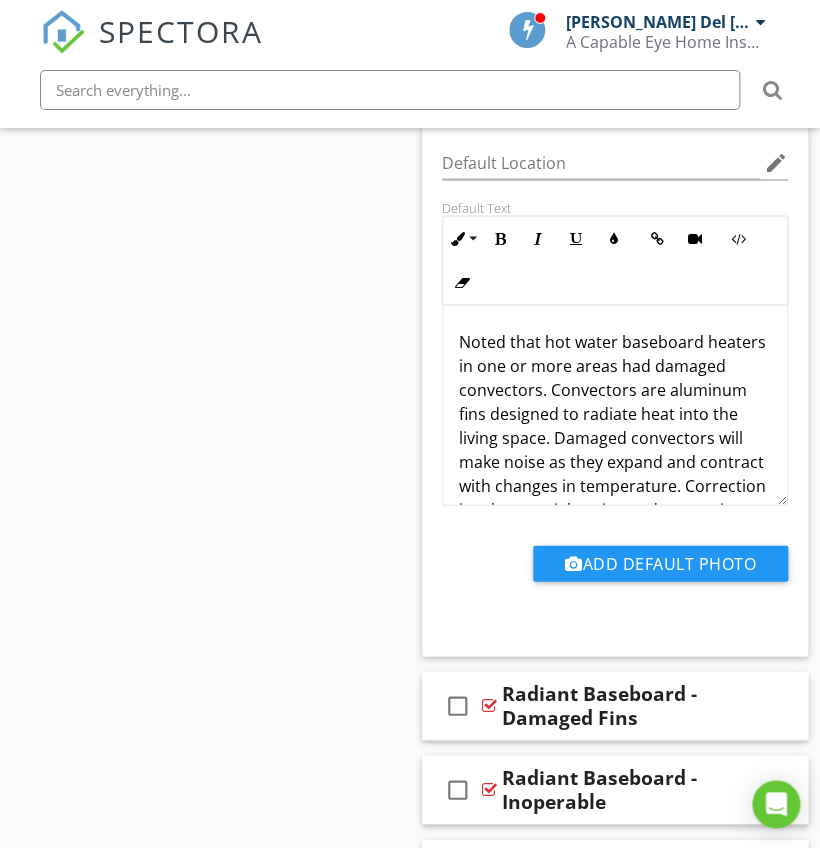 click on "Comments
New
Informational   check_box_outline_blank     Select All       check_box_outline_blank
Method(s)
Edit Using AI
Answer Choices   check_box_outline_blank Forced Air Register   check_box_outline_blank Hot Water Baseboard   check_box_outline_blank Hot Water Convector   check_box_outline_blank Hot Water Radiator   check_box_outline_blank Radiant In-Floor   check_box_outline_blank Electric Baseboard   check_box_outline_blank Electric   check_box_outline_blank Steam Radiator         ADD CHOICE     Default Location edit       Default Text   Ordered List Unordered List Insert Image Insert Table Inline Style XLarge Large Normal Small Light Small/Light Bold Italic Underline Colors Insert Link Insert Video Code View Clear Formatting Enter text here
Add Default Photo
New
Limitations
[GEOGRAPHIC_DATA]" at bounding box center [615, -9372] 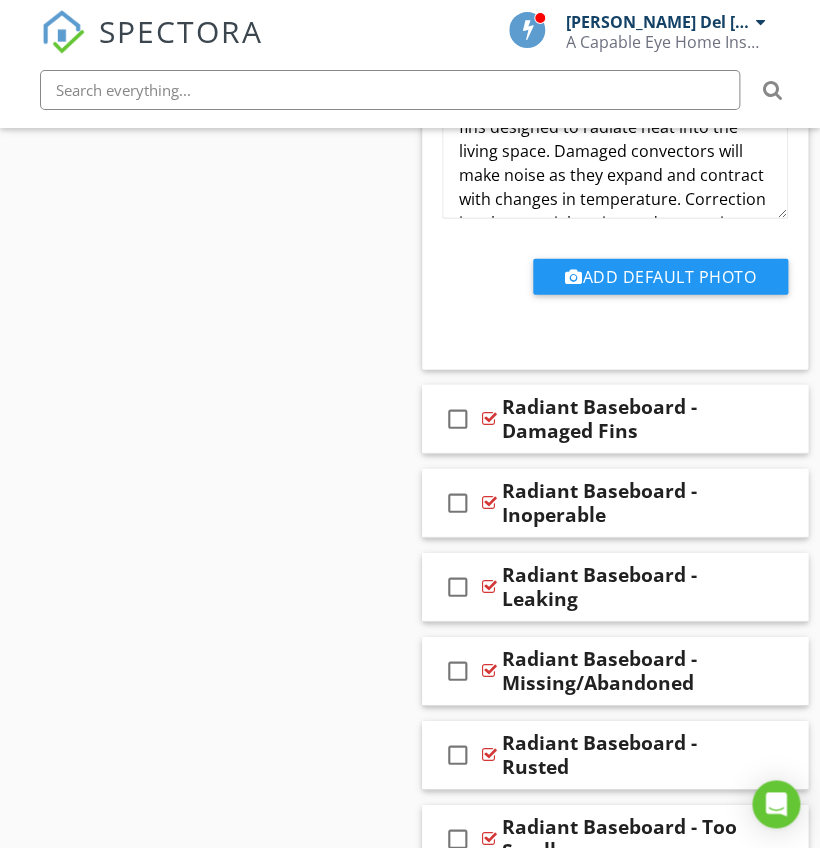 scroll, scrollTop: 23239, scrollLeft: 0, axis: vertical 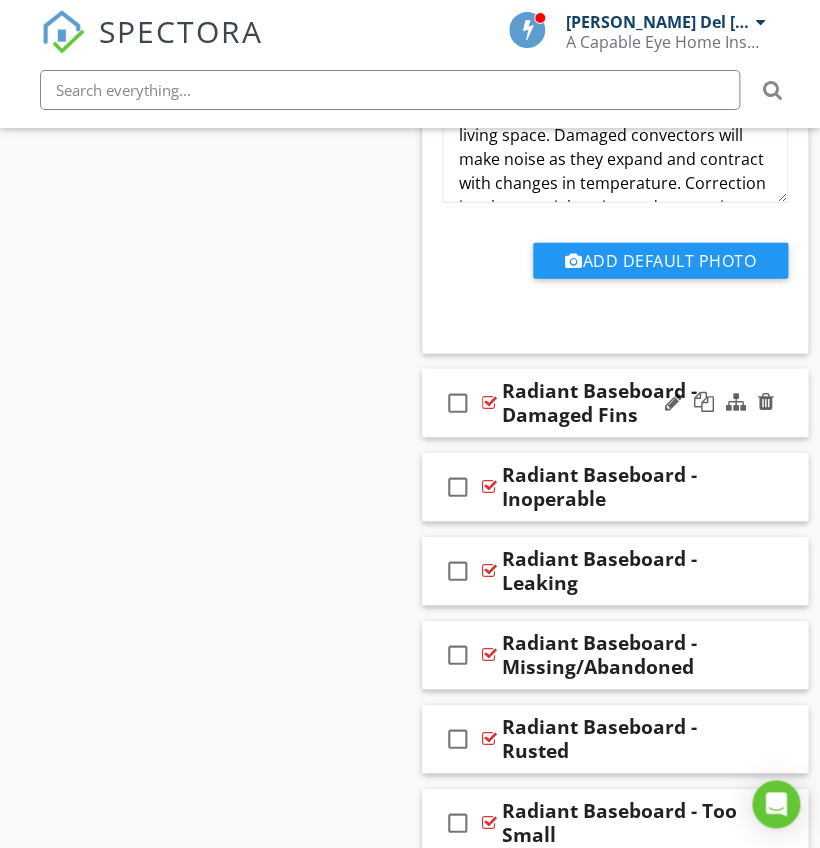click on "check_box_outline_blank
Radiant Baseboard - Damaged Fins" at bounding box center (615, 403) 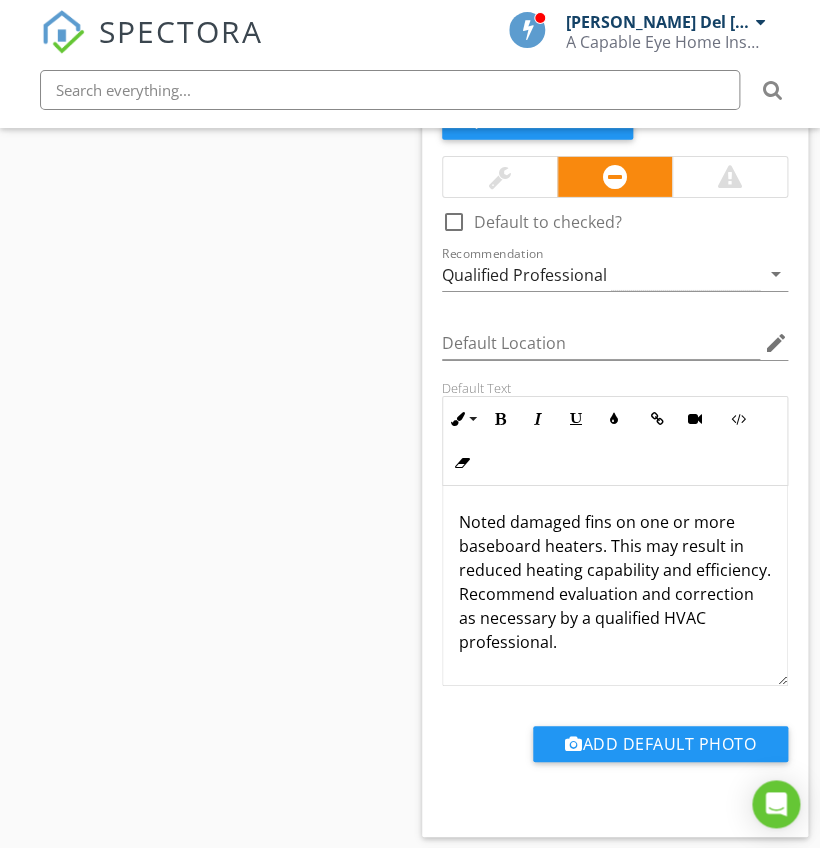 scroll, scrollTop: 23599, scrollLeft: 0, axis: vertical 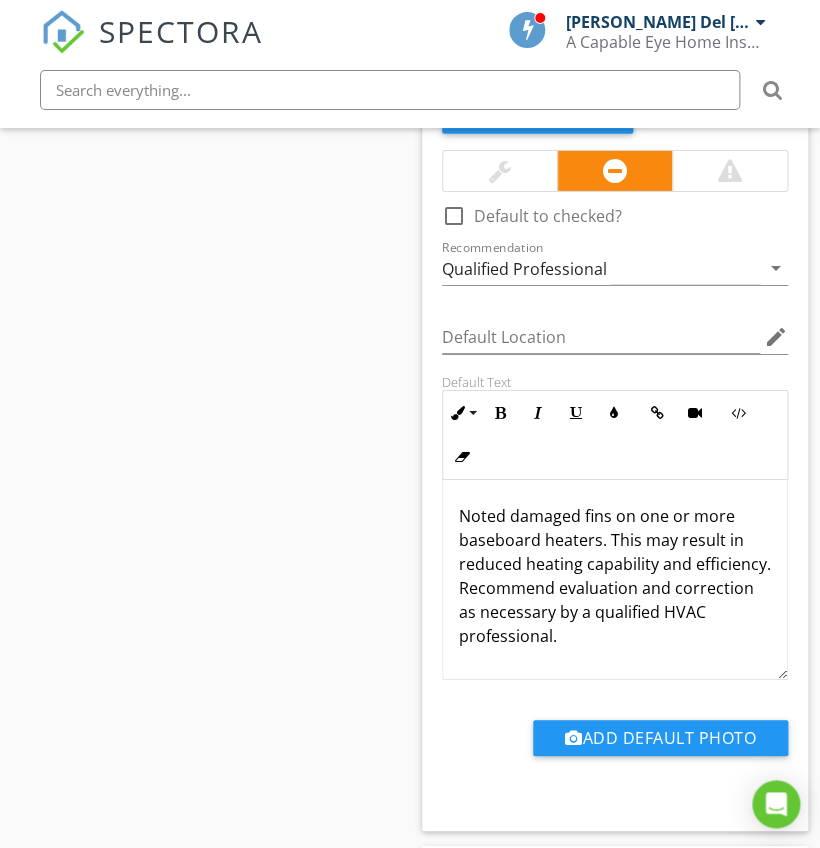 click on "Noted damaged fins on one or more baseboard heaters. This may result in reduced heating capability and efficiency. Recommend evaluation and correction as necessary by a qualified HVAC professional." at bounding box center [615, 576] 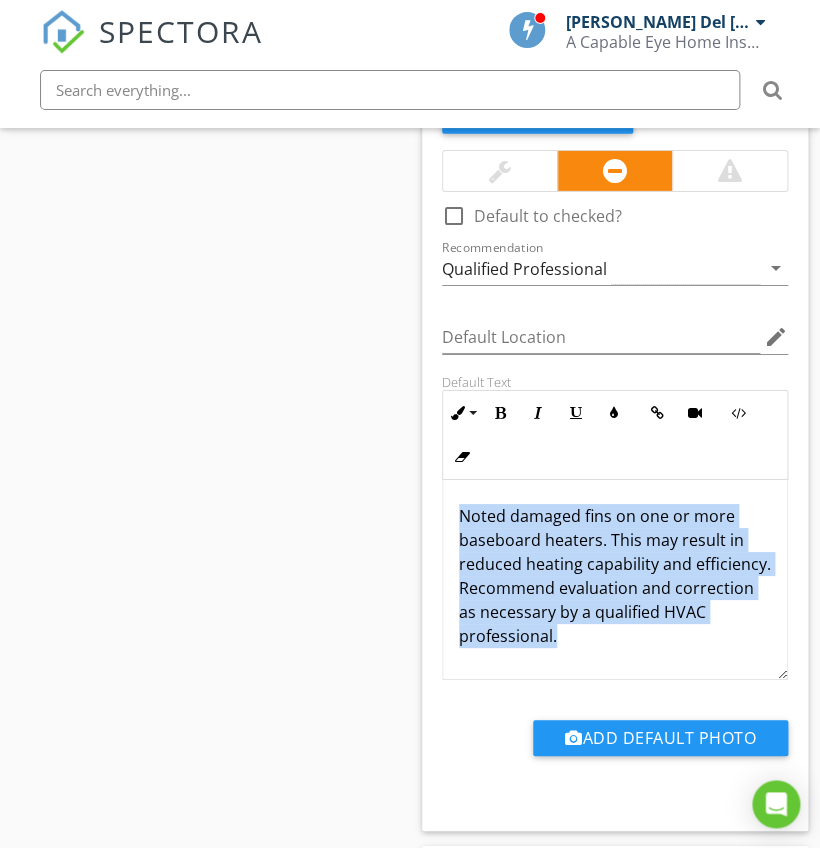 copy on "Noted damaged fins on one or more baseboard heaters. This may result in reduced heating capability and efficiency. Recommend evaluation and correction as necessary by a qualified HVAC professional." 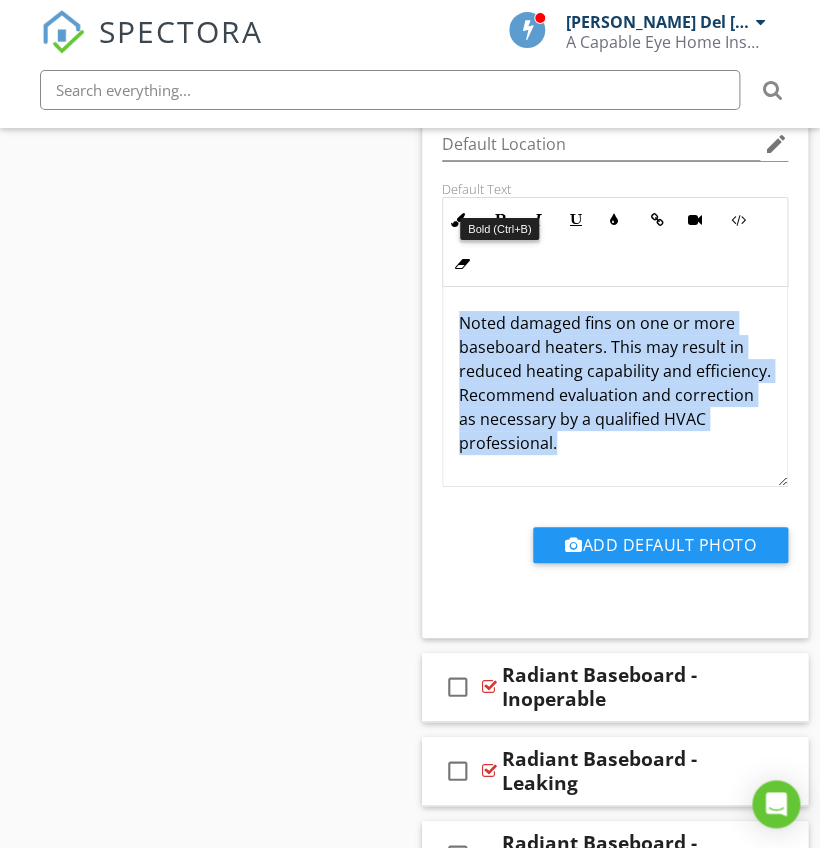 scroll, scrollTop: 23809, scrollLeft: 0, axis: vertical 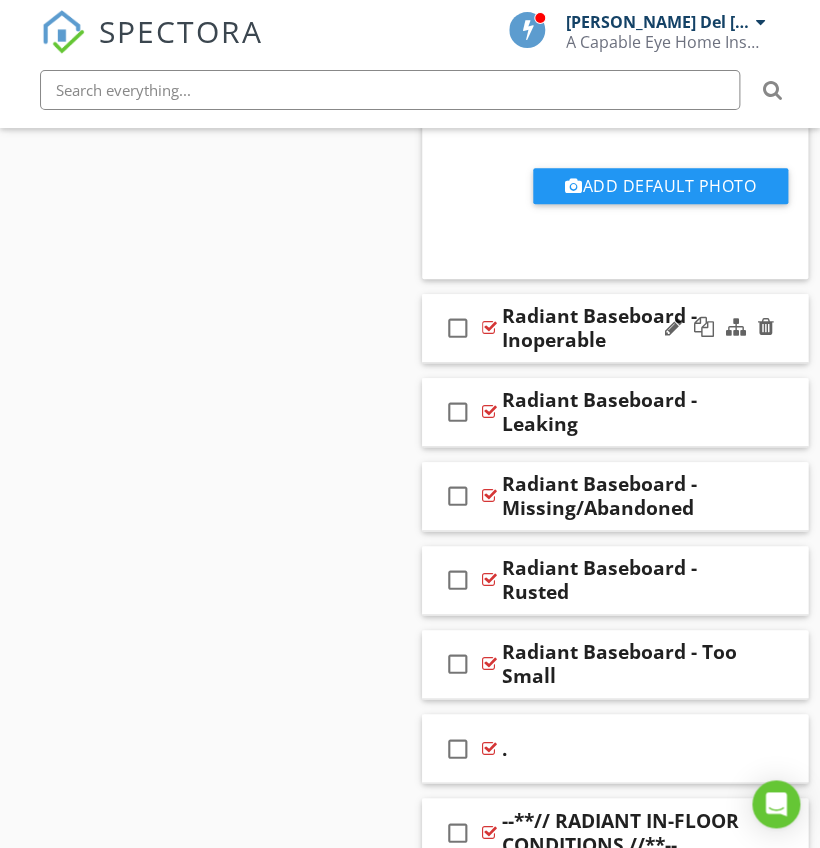 click on "check_box_outline_blank
Radiant Baseboard - Inoperable" at bounding box center (615, 328) 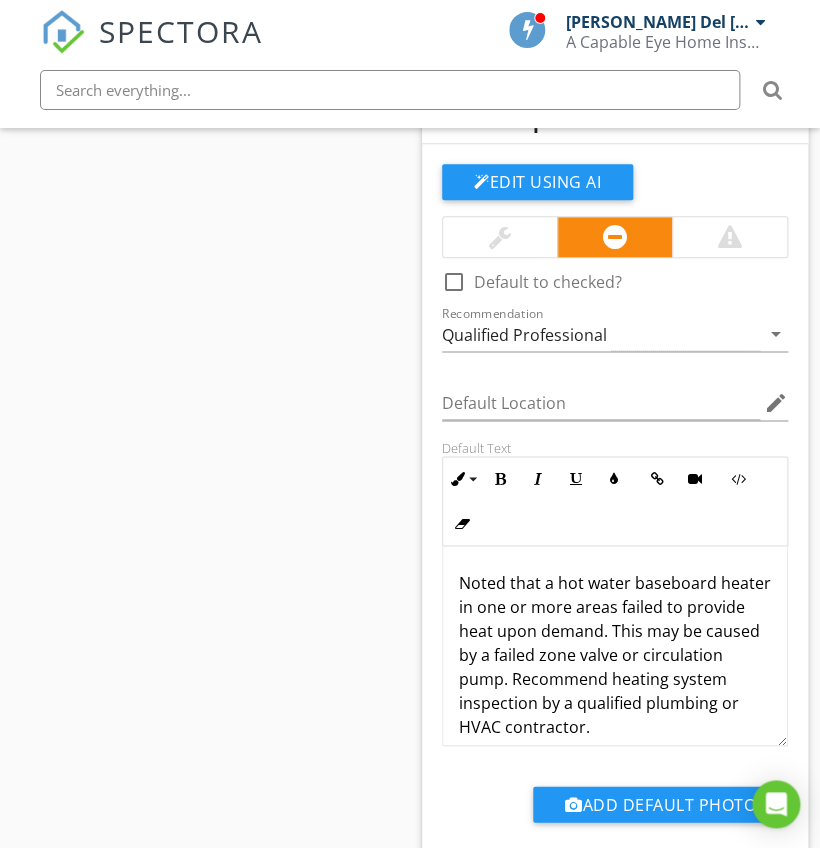scroll, scrollTop: 24372, scrollLeft: 0, axis: vertical 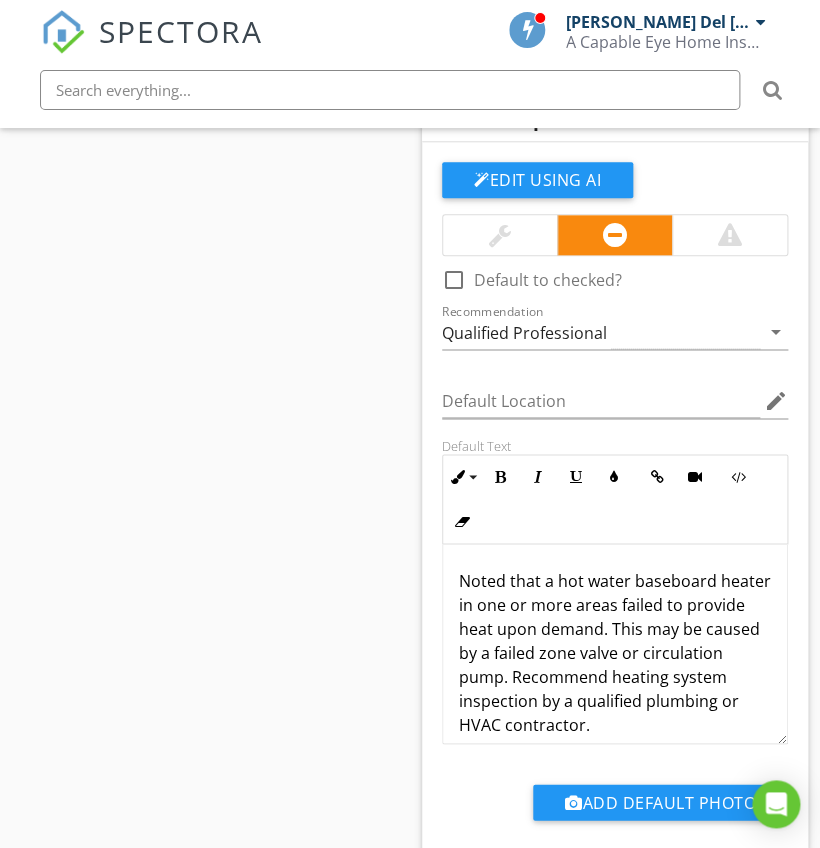 click on "Noted that a hot water baseboard heater in one or more areas failed to provide heat upon demand. This may be caused by a failed zone valve or circulation pump. Recommend heating system inspection by a qualified plumbing or HVAC contractor." at bounding box center [615, 652] 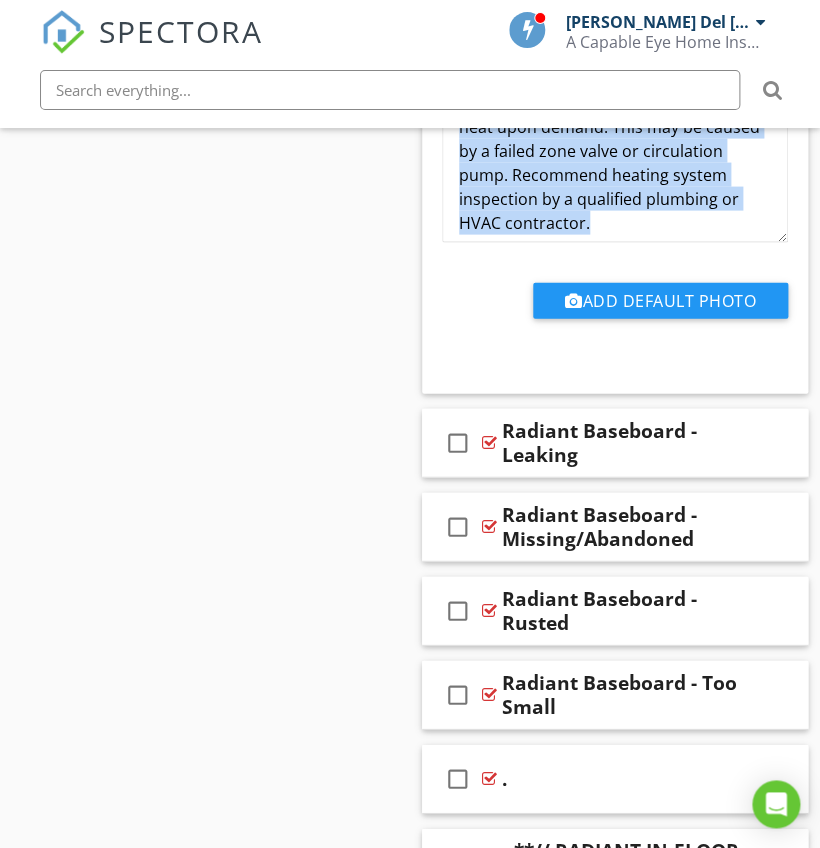 scroll, scrollTop: 24895, scrollLeft: 0, axis: vertical 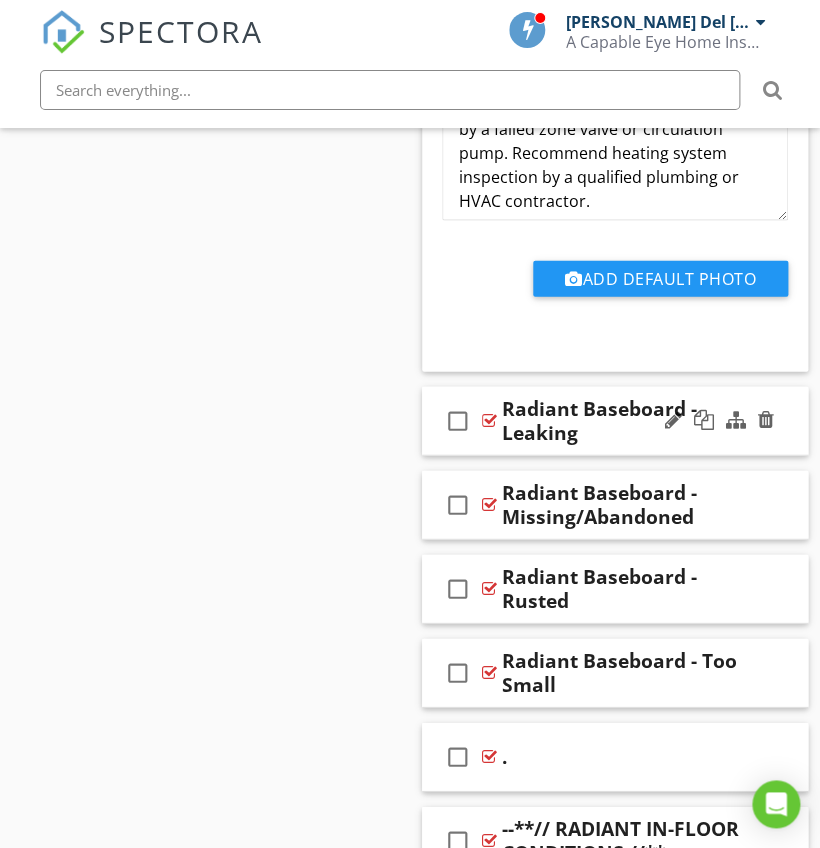 click on "check_box_outline_blank
Radiant Baseboard - Leaking" at bounding box center (615, 421) 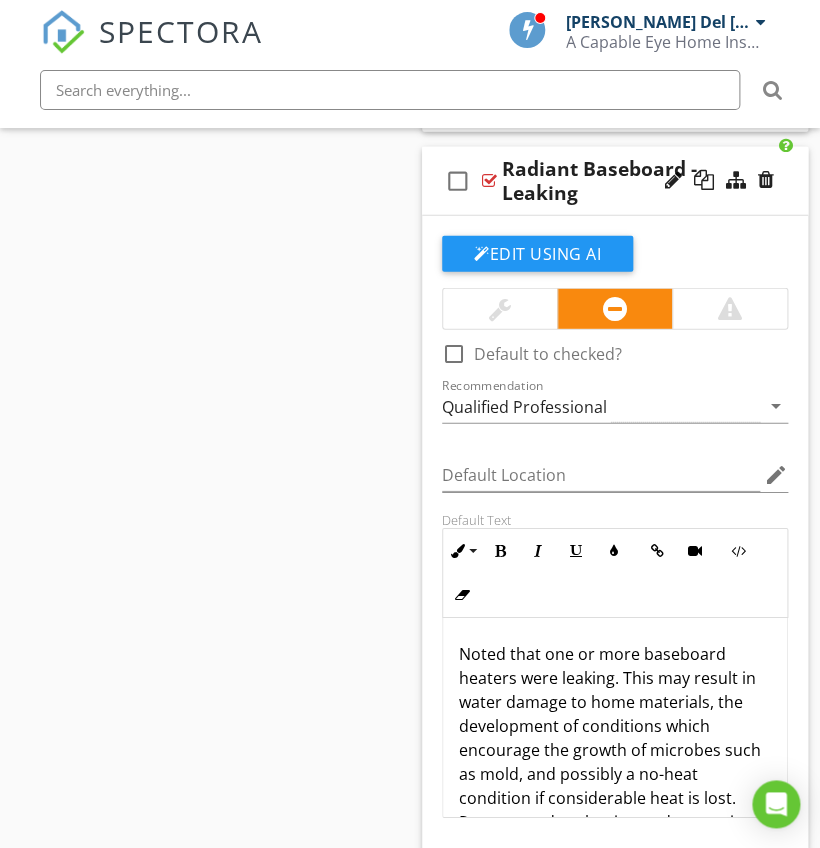 scroll, scrollTop: 25207, scrollLeft: 0, axis: vertical 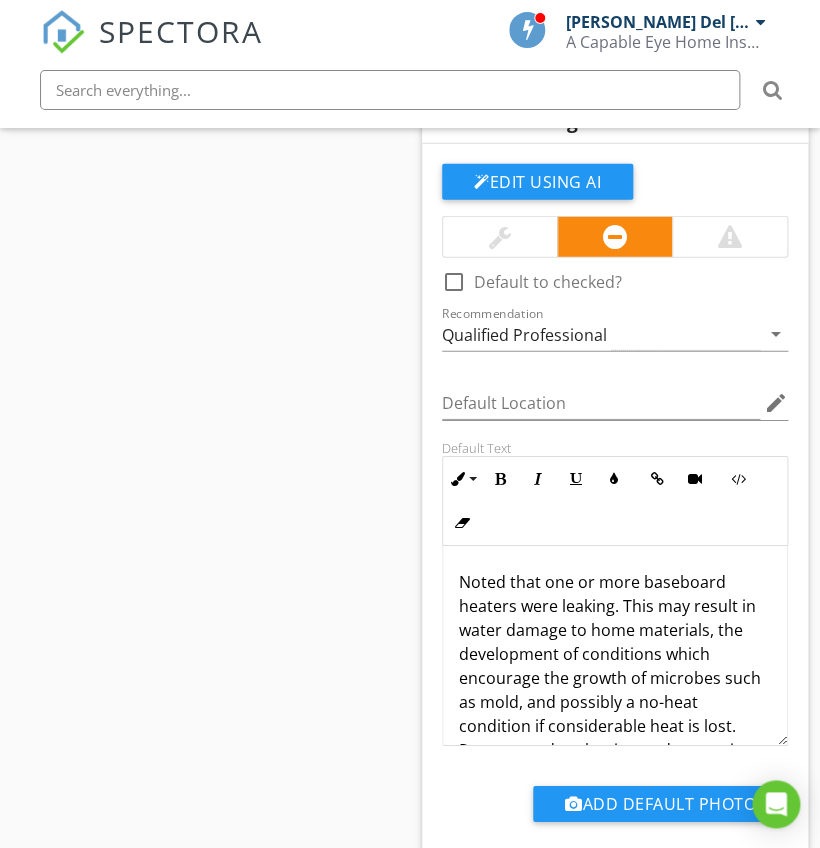 click on "Noted that one or more baseboard heaters were leaking. This may result in water damage to home materials, the development of conditions which encourage the growth of microbes such as mold, and possibly a no-heat condition if considerable heat is lost. Recommend evaluation and correction by a qualified HVAC professional." at bounding box center [615, 678] 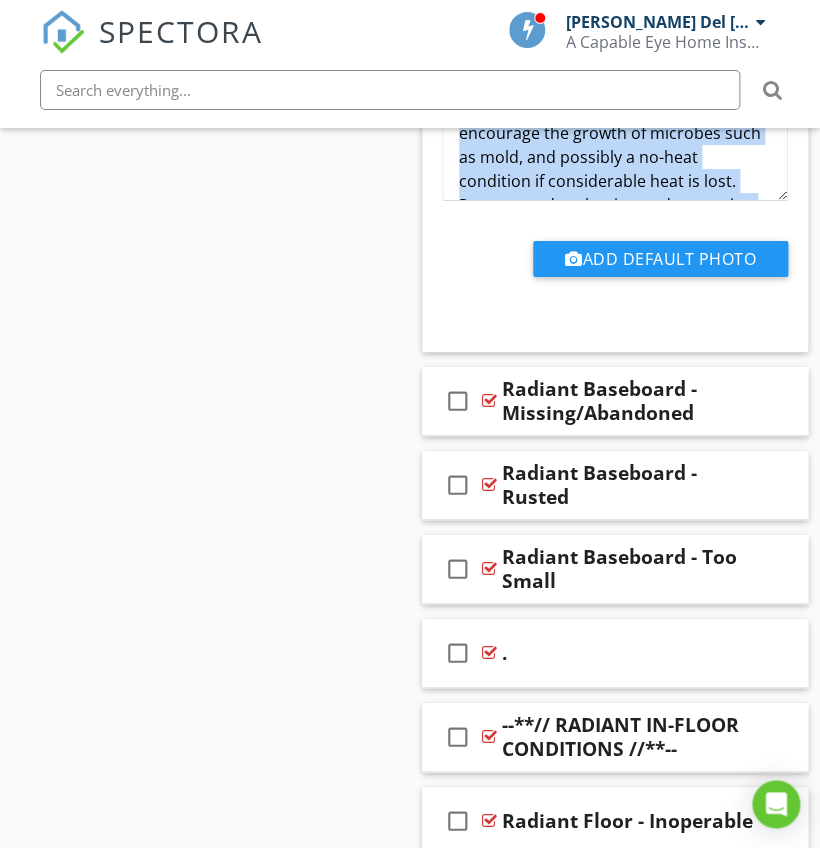 scroll, scrollTop: 25753, scrollLeft: 0, axis: vertical 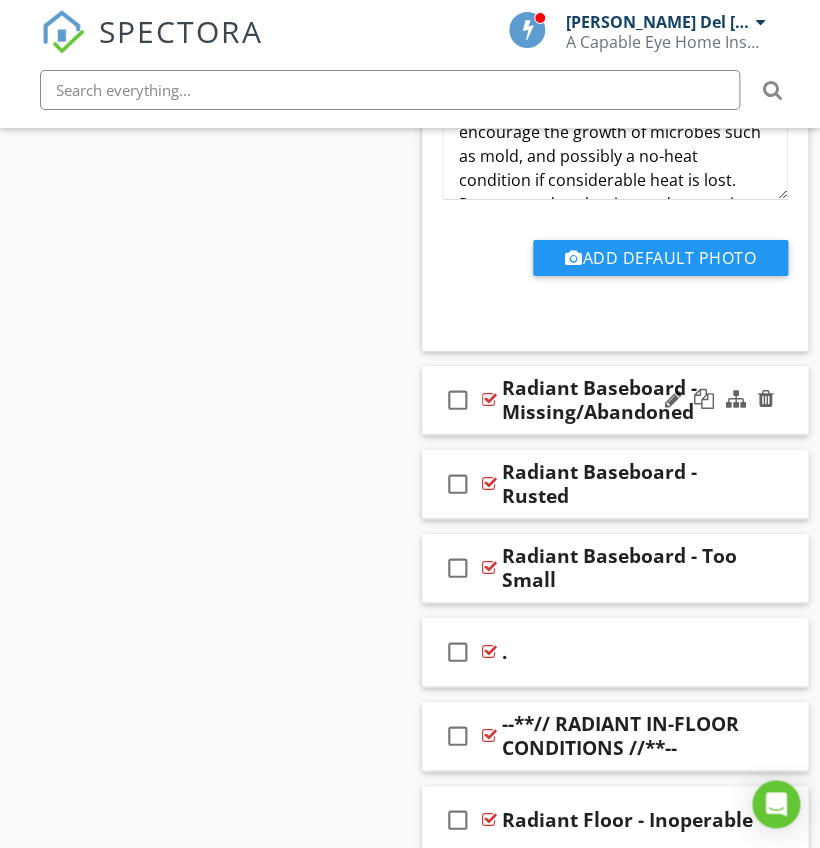 click on "check_box_outline_blank
Radiant Baseboard - Missing/Abandoned" at bounding box center (615, 400) 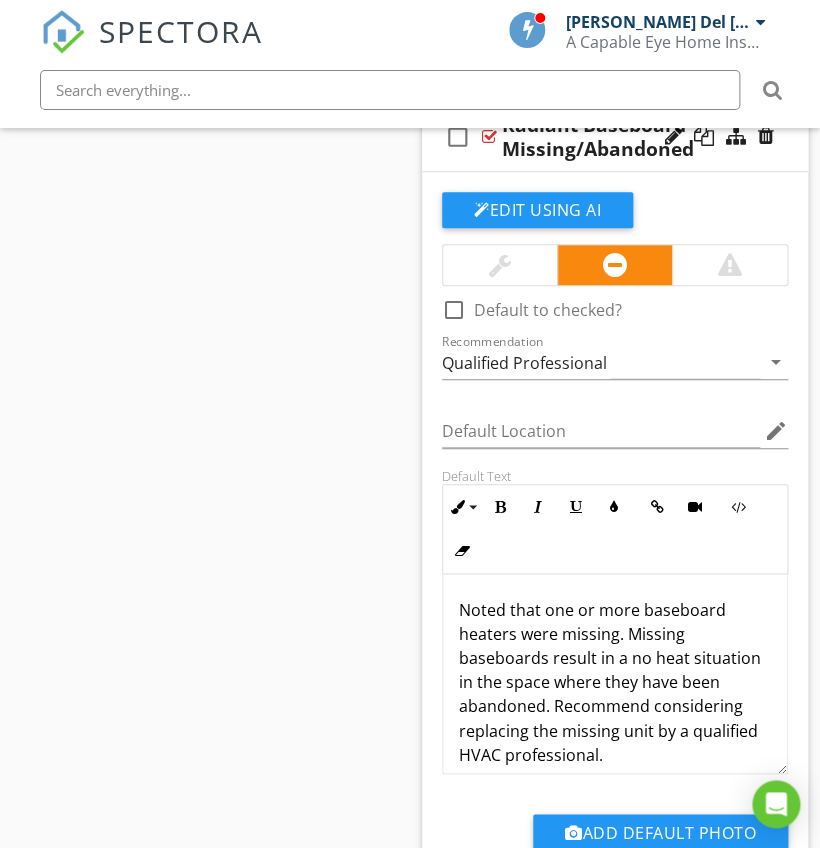 scroll, scrollTop: 26017, scrollLeft: 0, axis: vertical 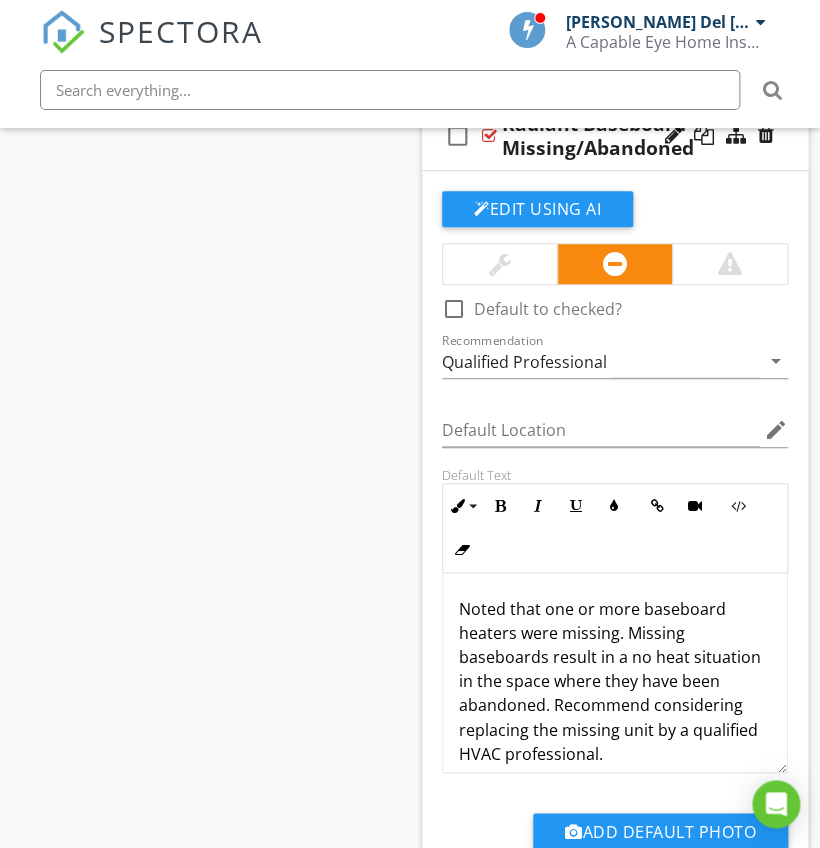 click on "Noted that one or more baseboard heaters were missing. Missing baseboards result in a no heat situation in the space where they have been abandoned. Recommend considering replacing the missing unit by a qualified HVAC professional." at bounding box center [615, 681] 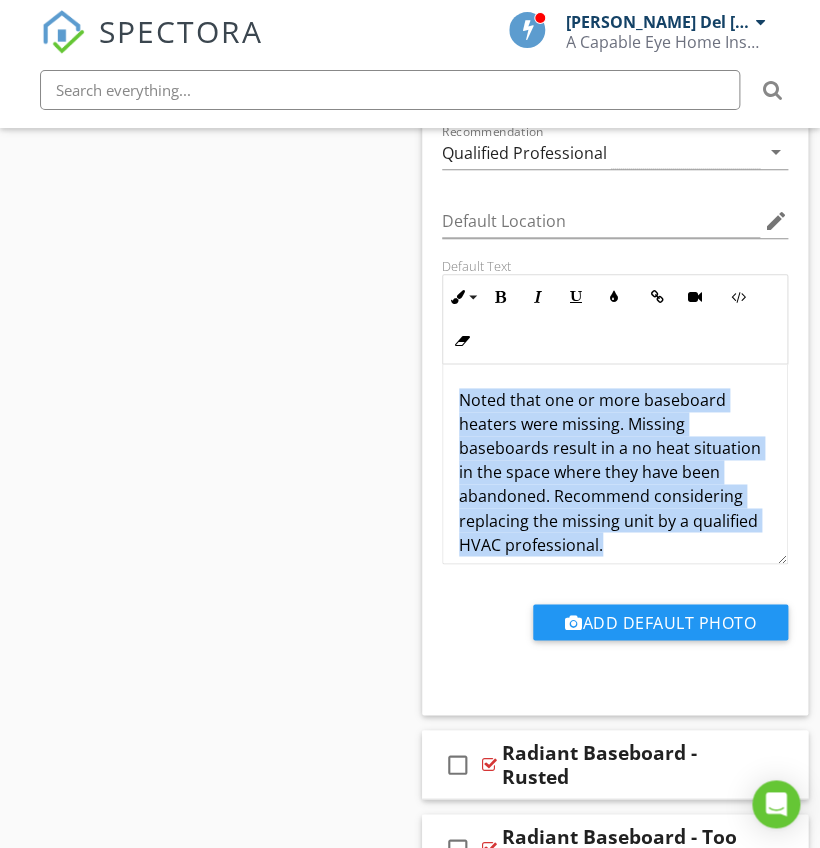scroll, scrollTop: 26233, scrollLeft: 0, axis: vertical 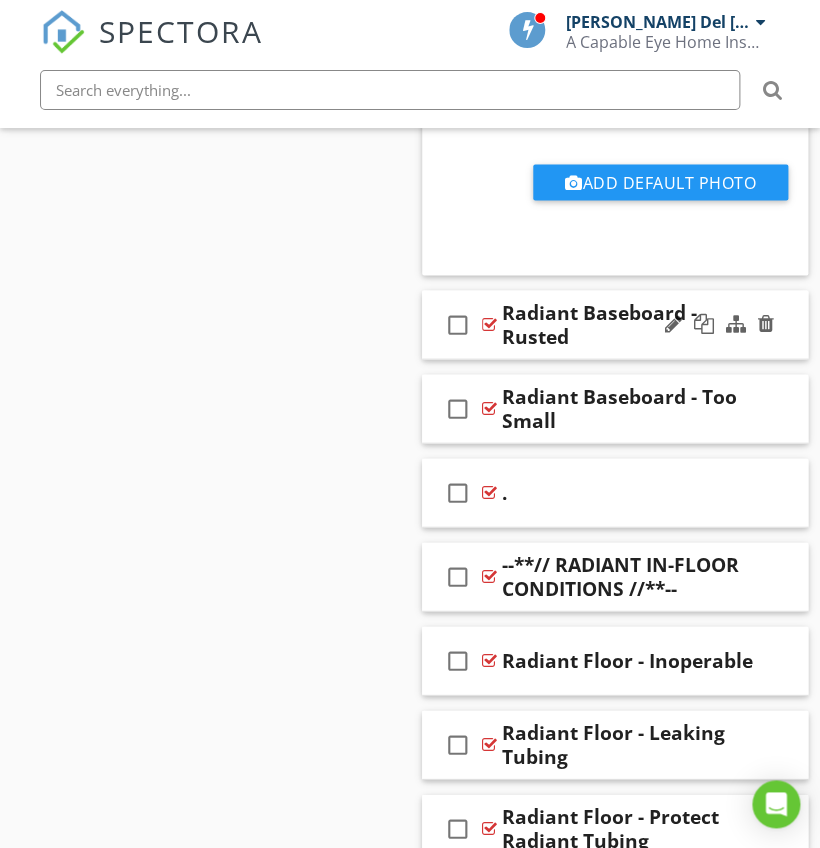 click on "check_box_outline_blank
Radiant Baseboard - Rusted" at bounding box center [615, 324] 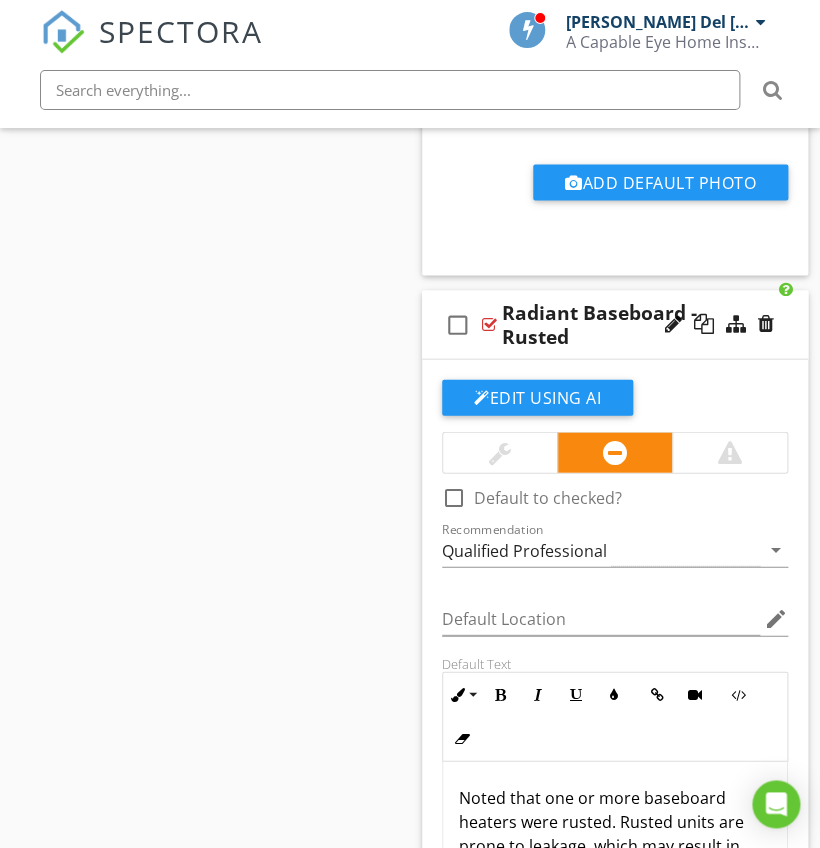 scroll, scrollTop: 26933, scrollLeft: 0, axis: vertical 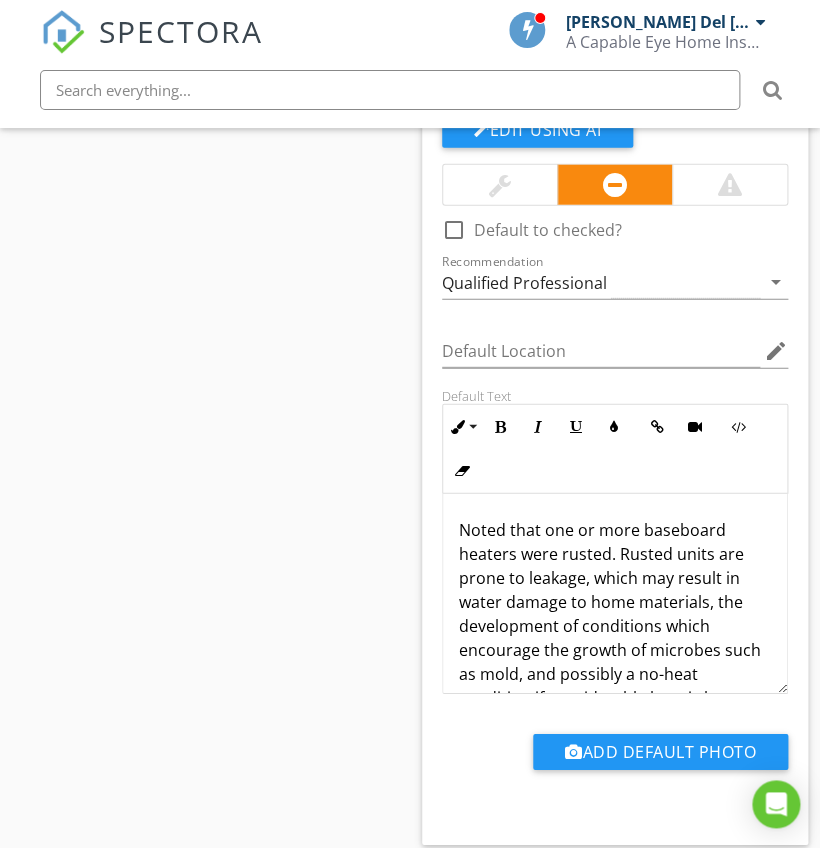 click on "Noted that one or more baseboard heaters were rusted. Rusted units are prone to leakage, which may result in water damage to home materials, the development of conditions which encourage the growth of microbes such as mold, and possibly a no-heat condition if considerable heat is lost. Recommend evaluation and correction as necessary by a qualified HVAC professional." at bounding box center (615, 650) 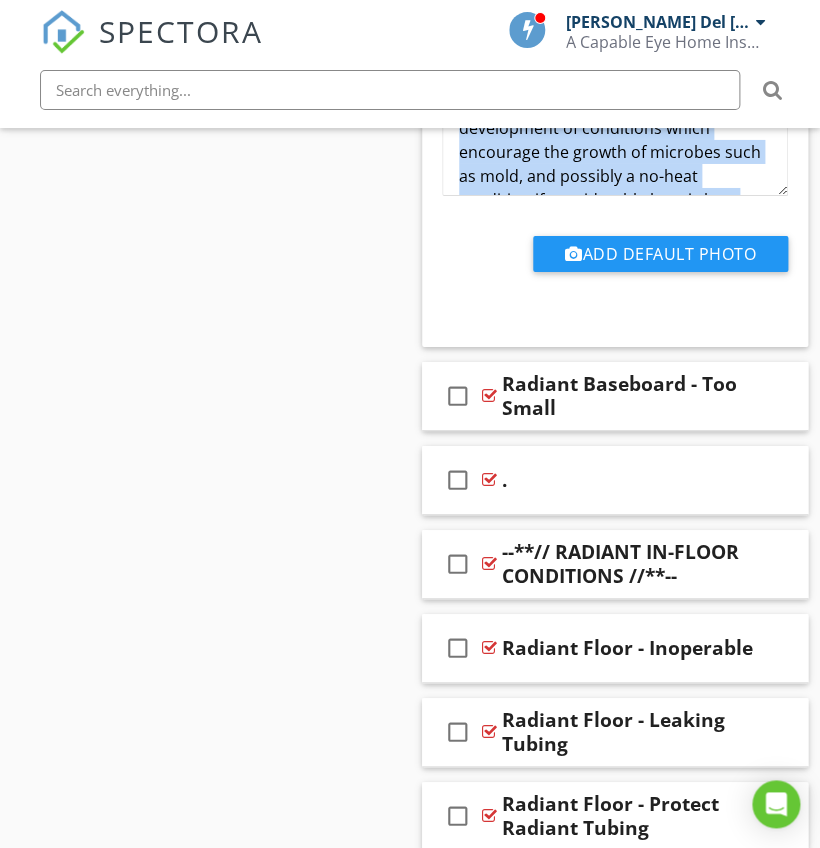 scroll, scrollTop: 27444, scrollLeft: 0, axis: vertical 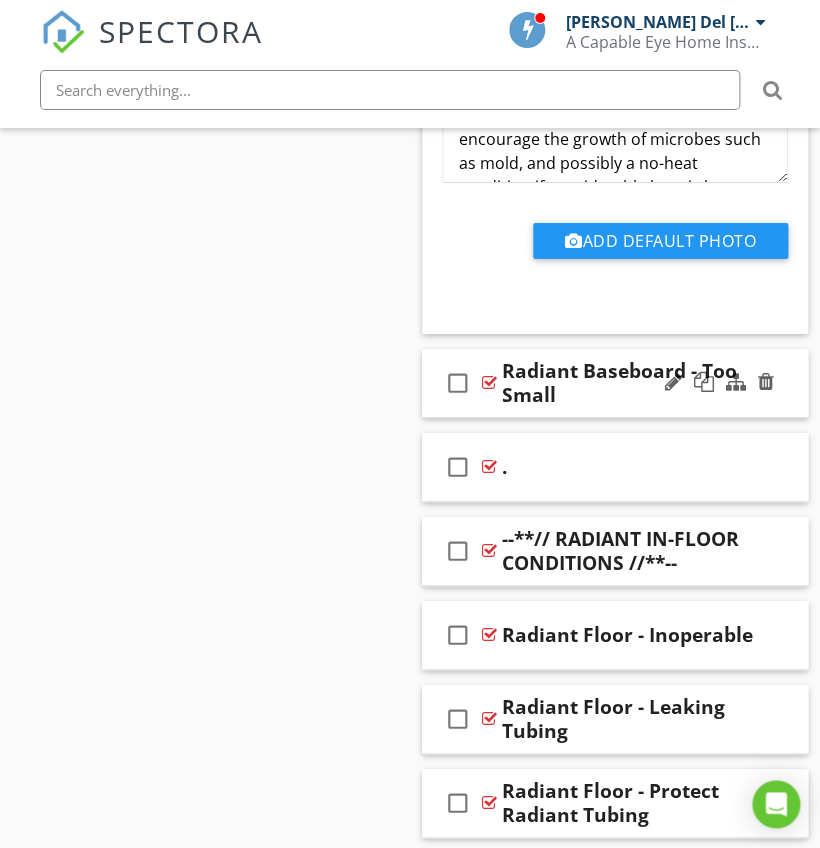 click on "check_box_outline_blank
Radiant Baseboard - Too Small" at bounding box center [615, 383] 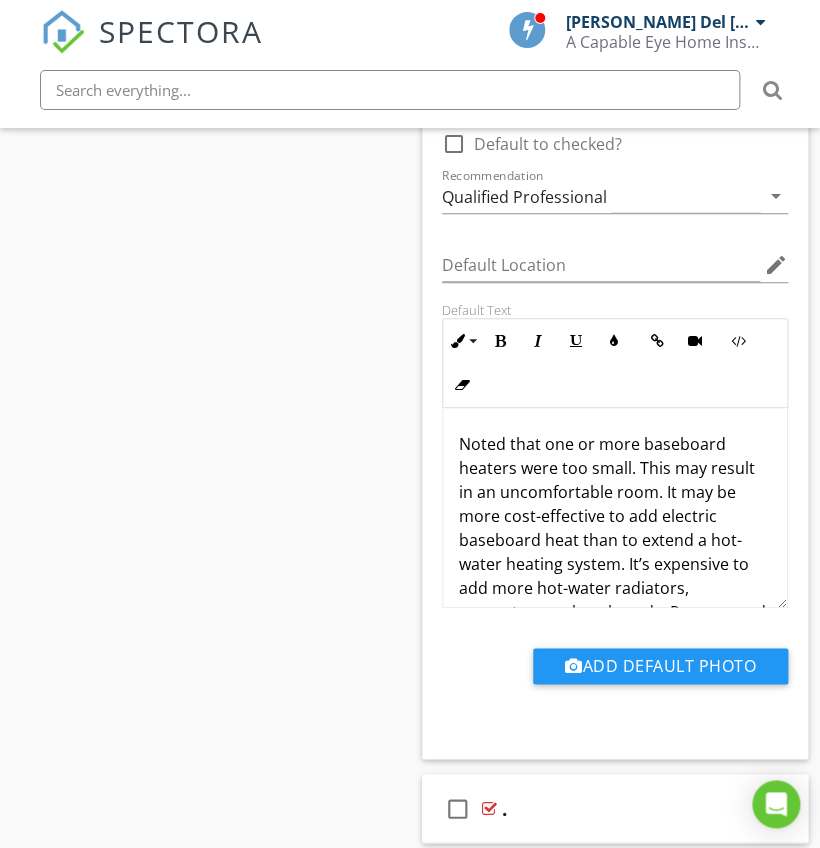 scroll, scrollTop: 27857, scrollLeft: 0, axis: vertical 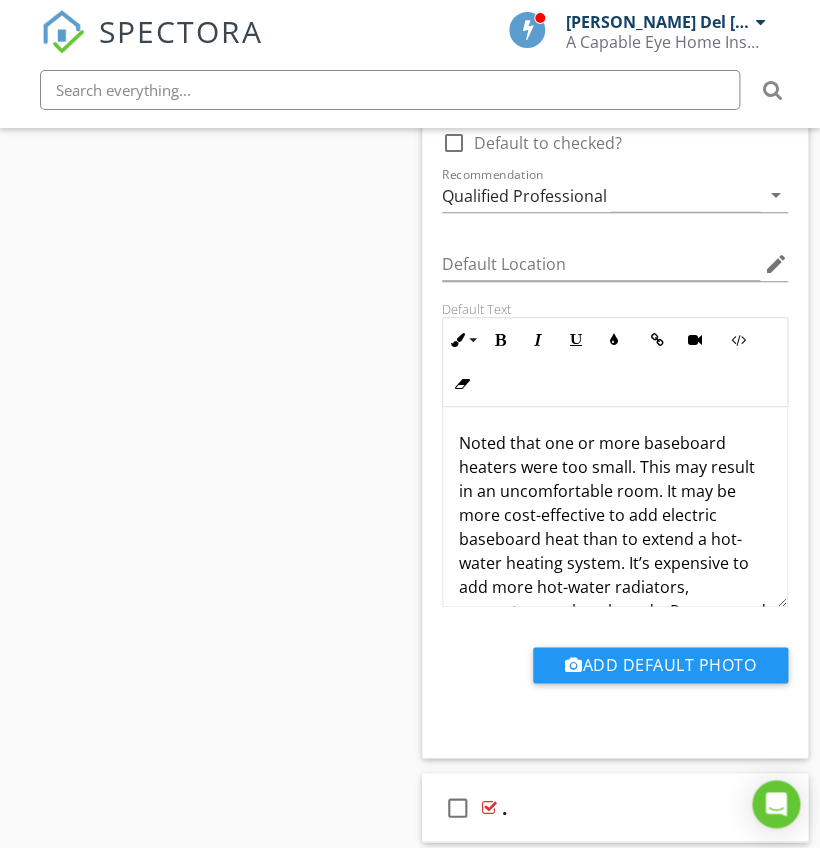 click on "Noted that one or more baseboard heaters were too small. This may result in an uncomfortable room. It may be more cost-effective to add electric baseboard heat than to extend a hot-water heating system. It’s expensive to add more hot-water radiators, convectors, or baseboards. Recommend evaluation and appropriate corrections by a qualified HVAC professional." at bounding box center (615, 551) 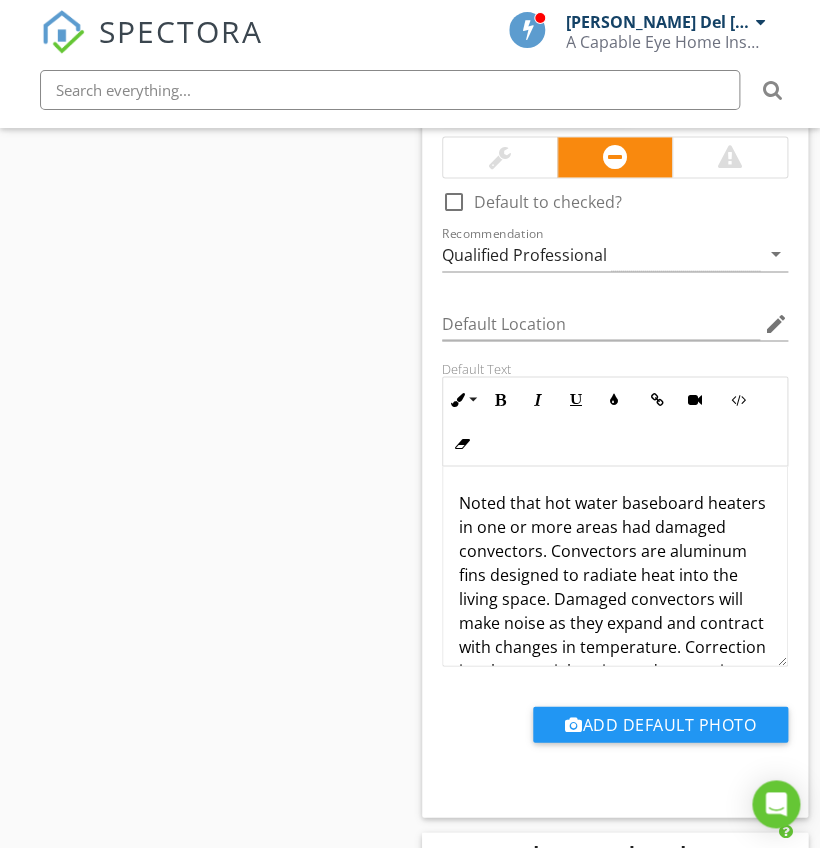 scroll, scrollTop: 22778, scrollLeft: 0, axis: vertical 